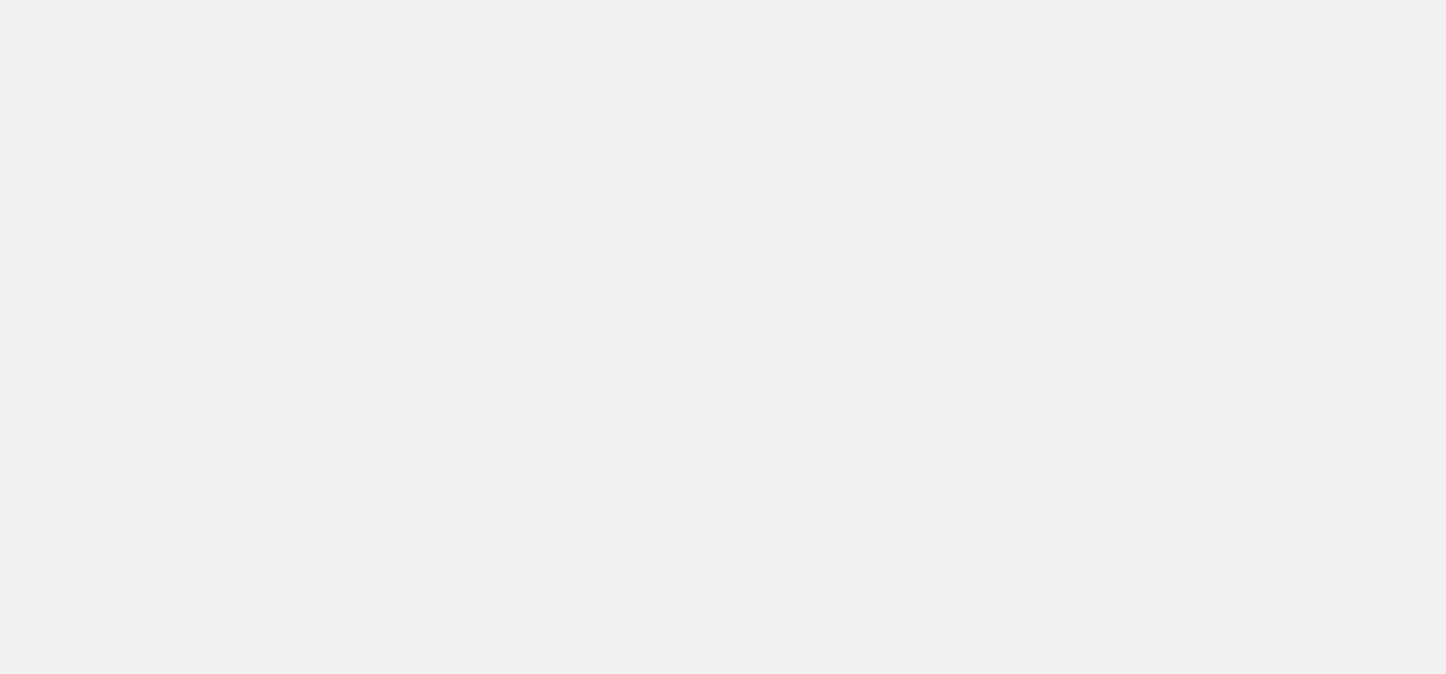 scroll, scrollTop: 0, scrollLeft: 0, axis: both 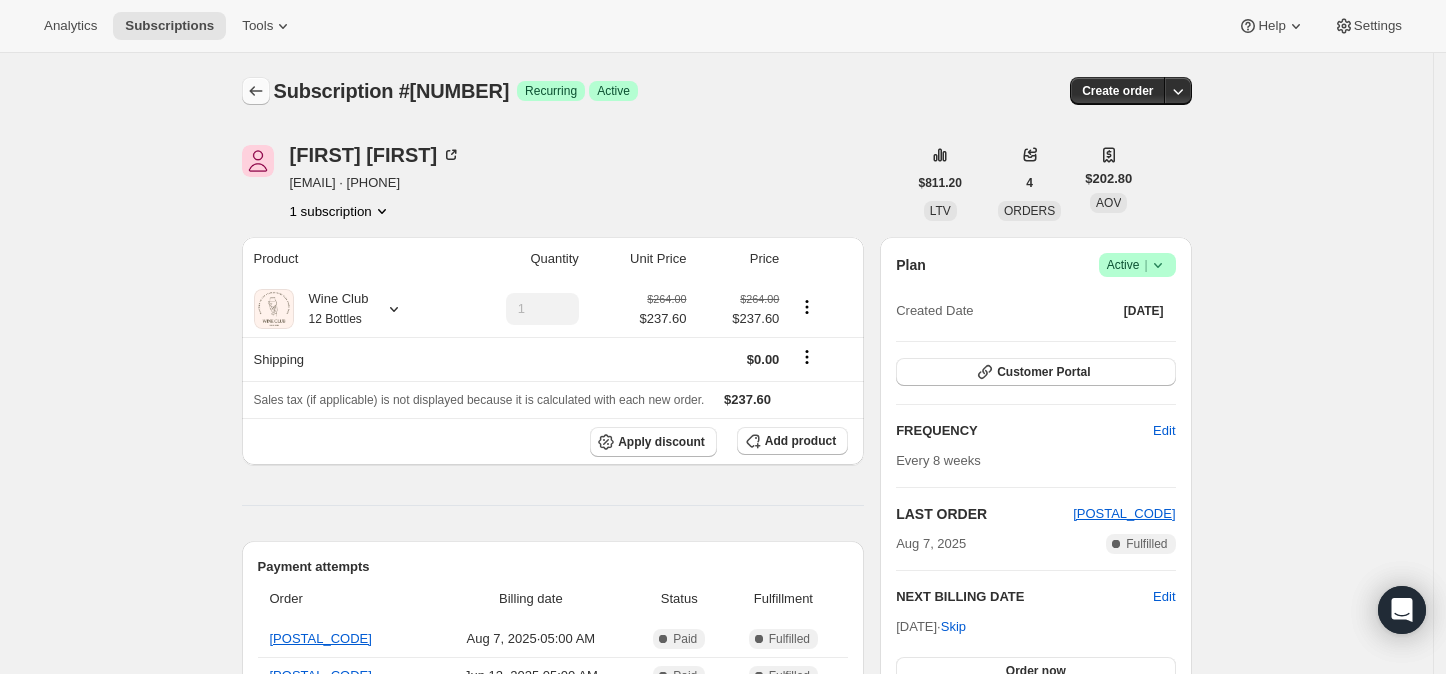 click 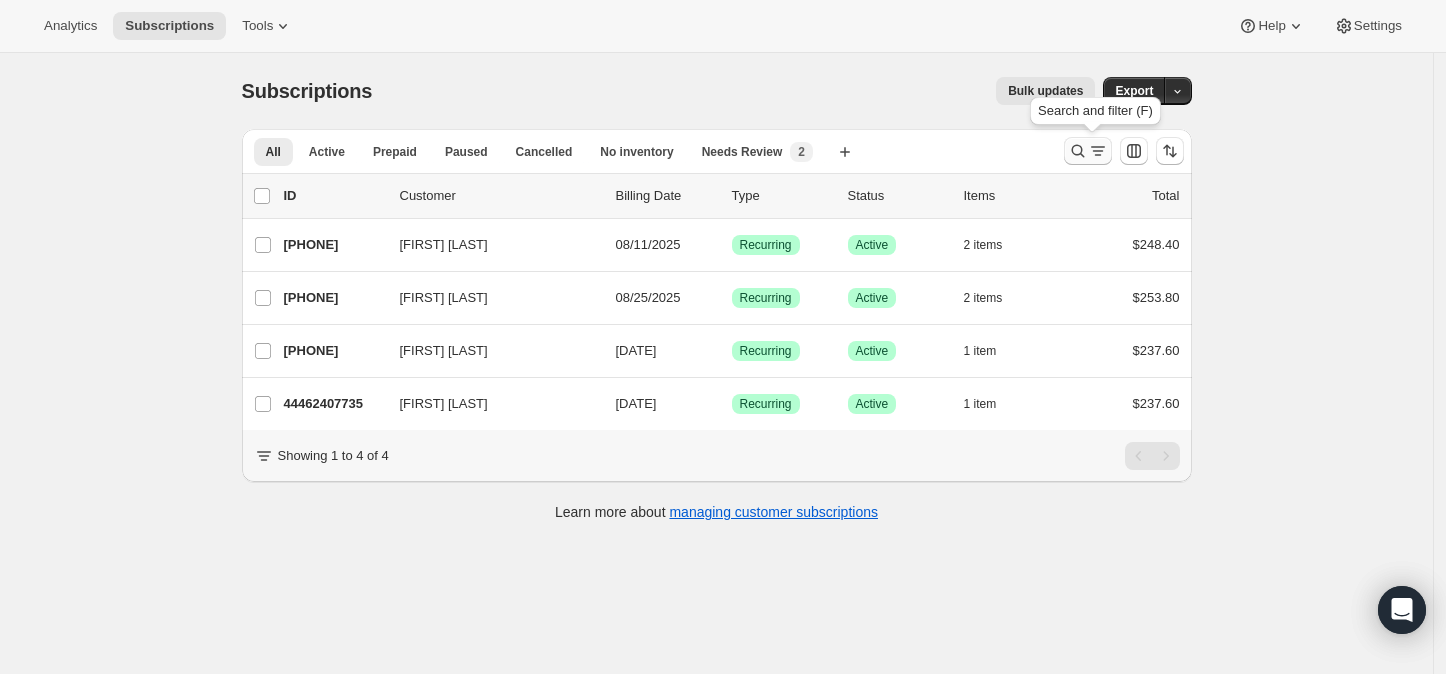 click 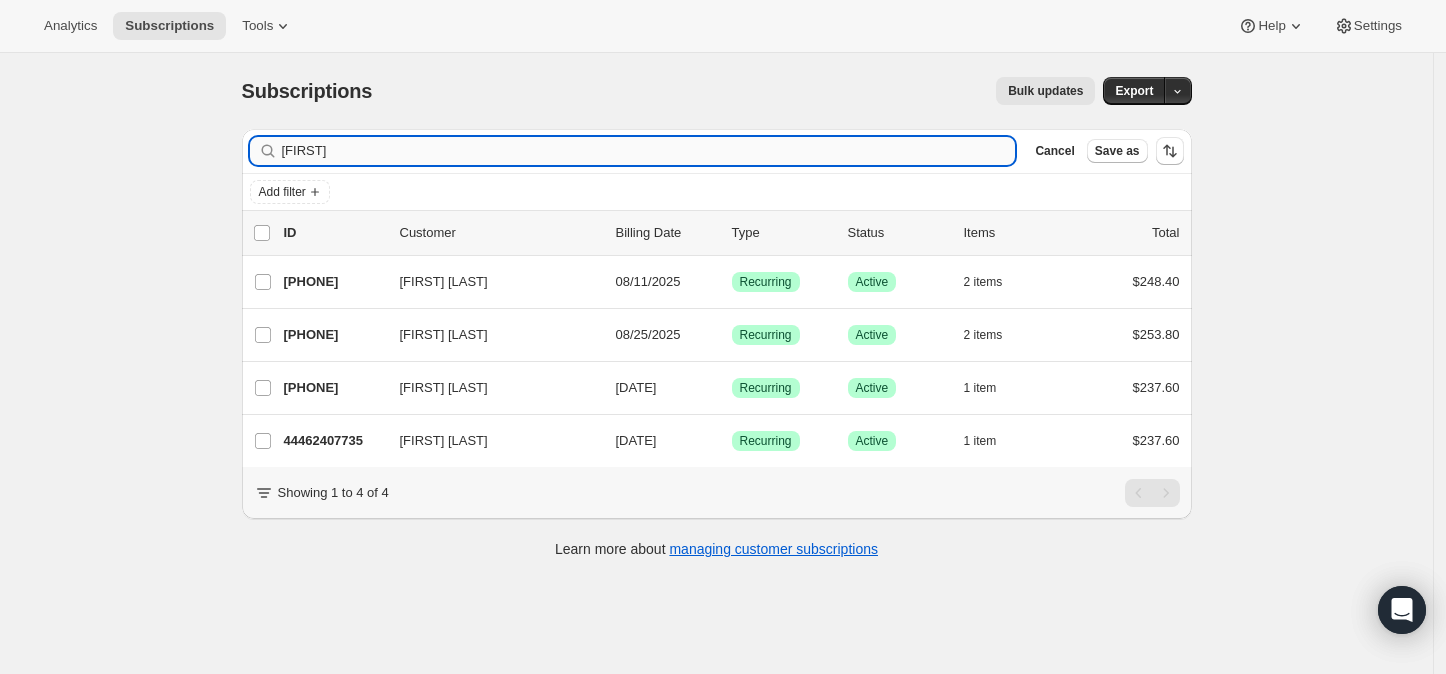 drag, startPoint x: 323, startPoint y: 152, endPoint x: 288, endPoint y: 149, distance: 35.128338 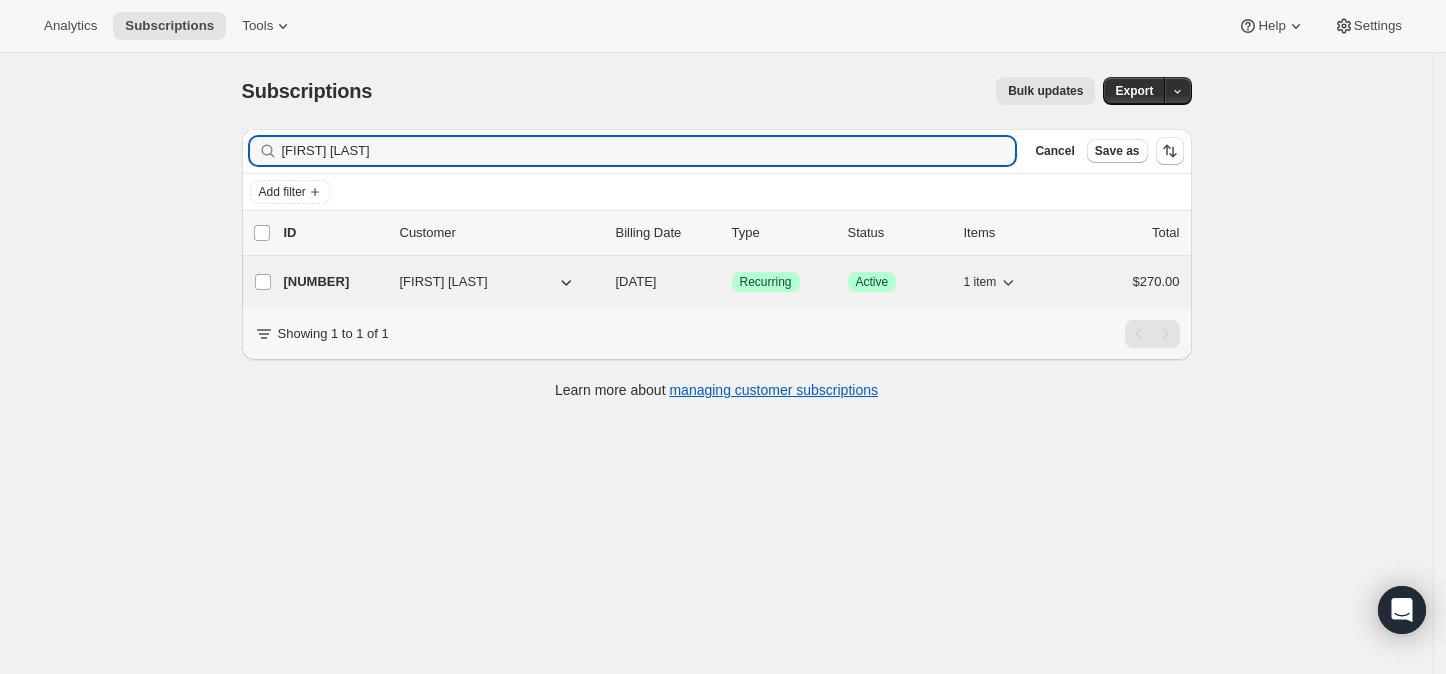 type on "[FIRST] [LAST]" 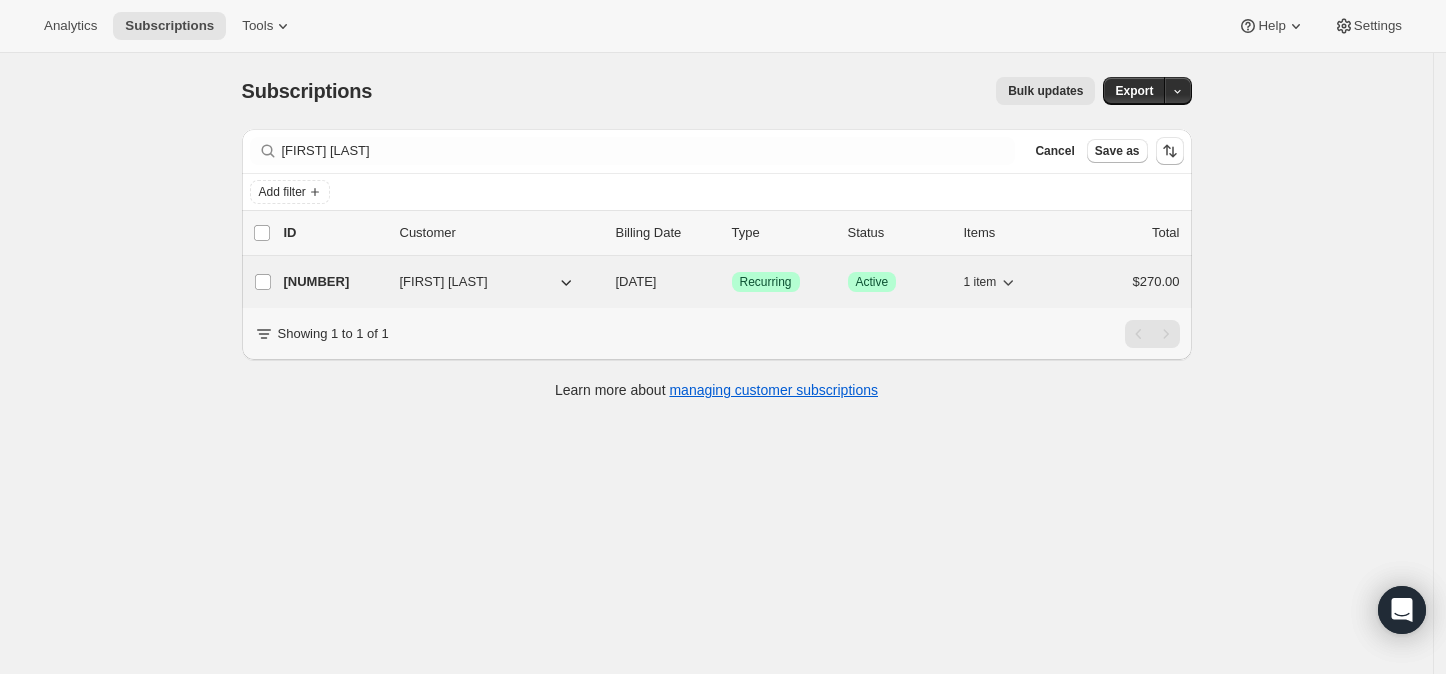 click on "[PHONE]" at bounding box center (334, 282) 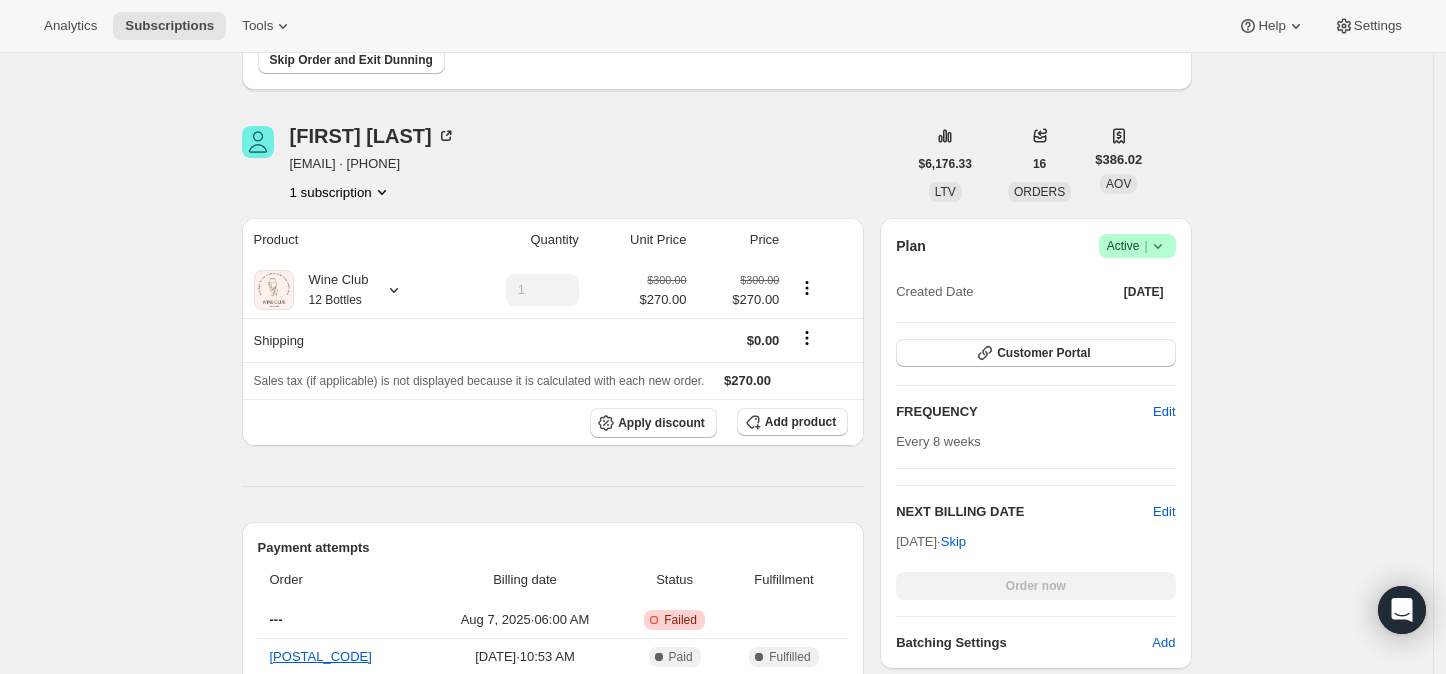 scroll, scrollTop: 222, scrollLeft: 0, axis: vertical 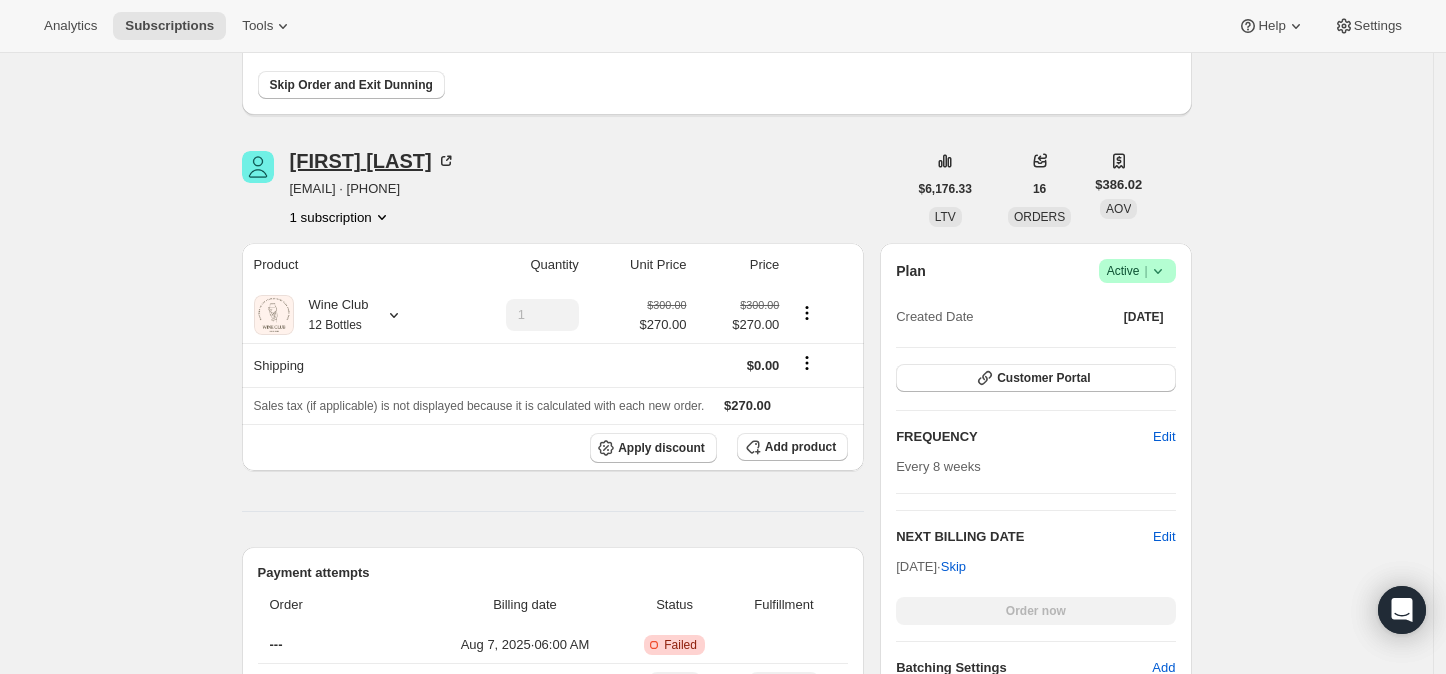 click 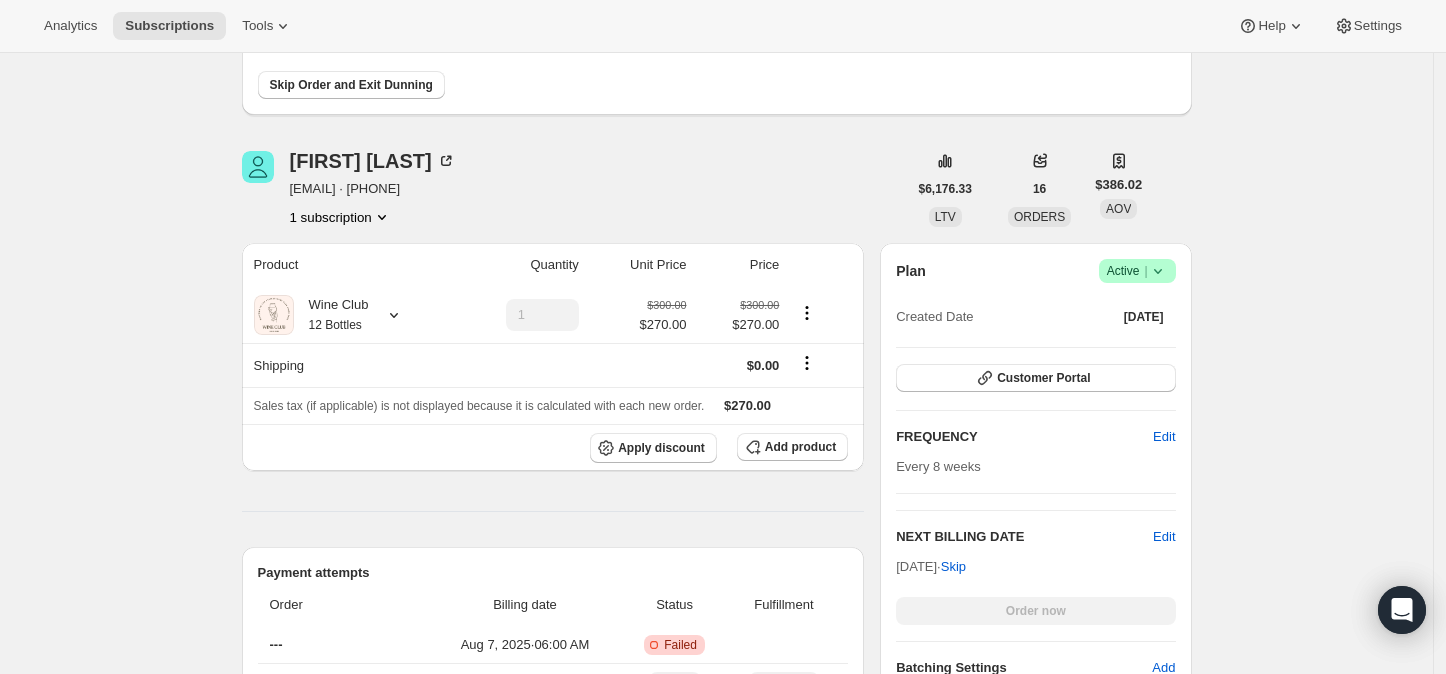 click 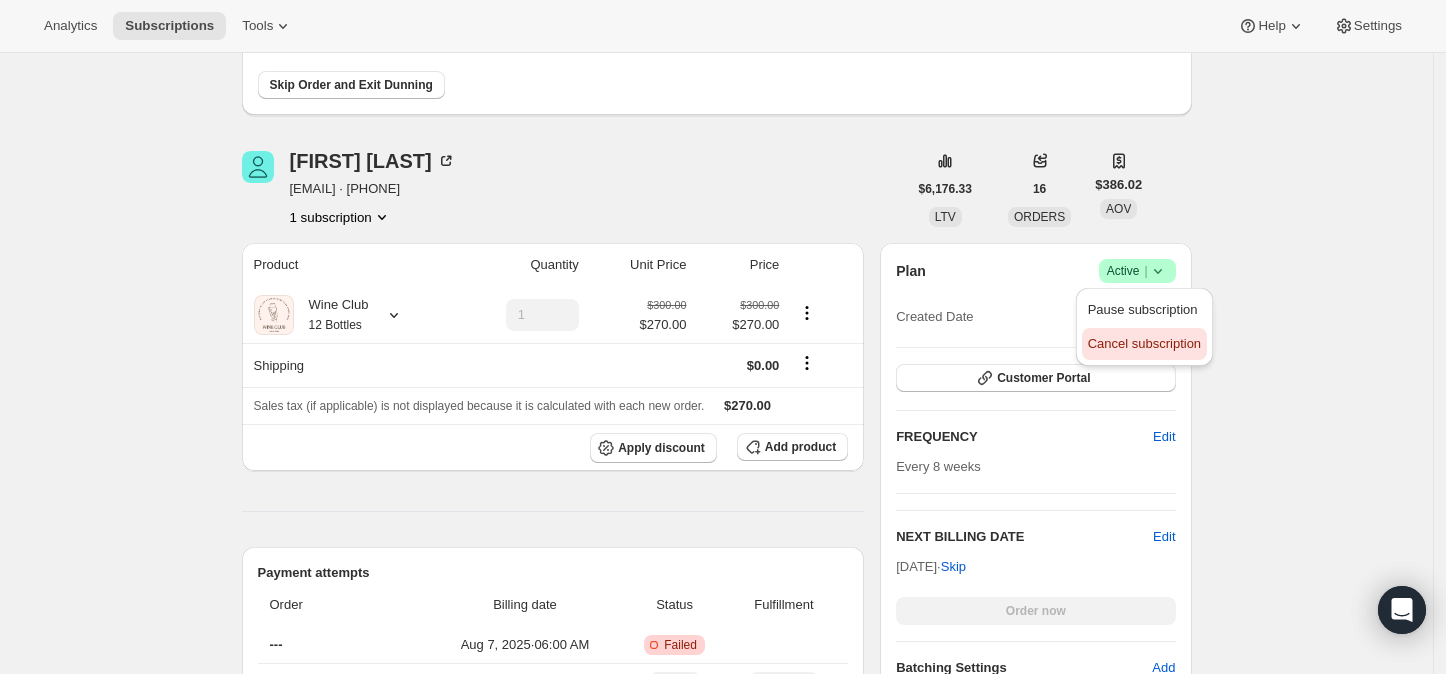 click on "Cancel subscription" at bounding box center (1144, 343) 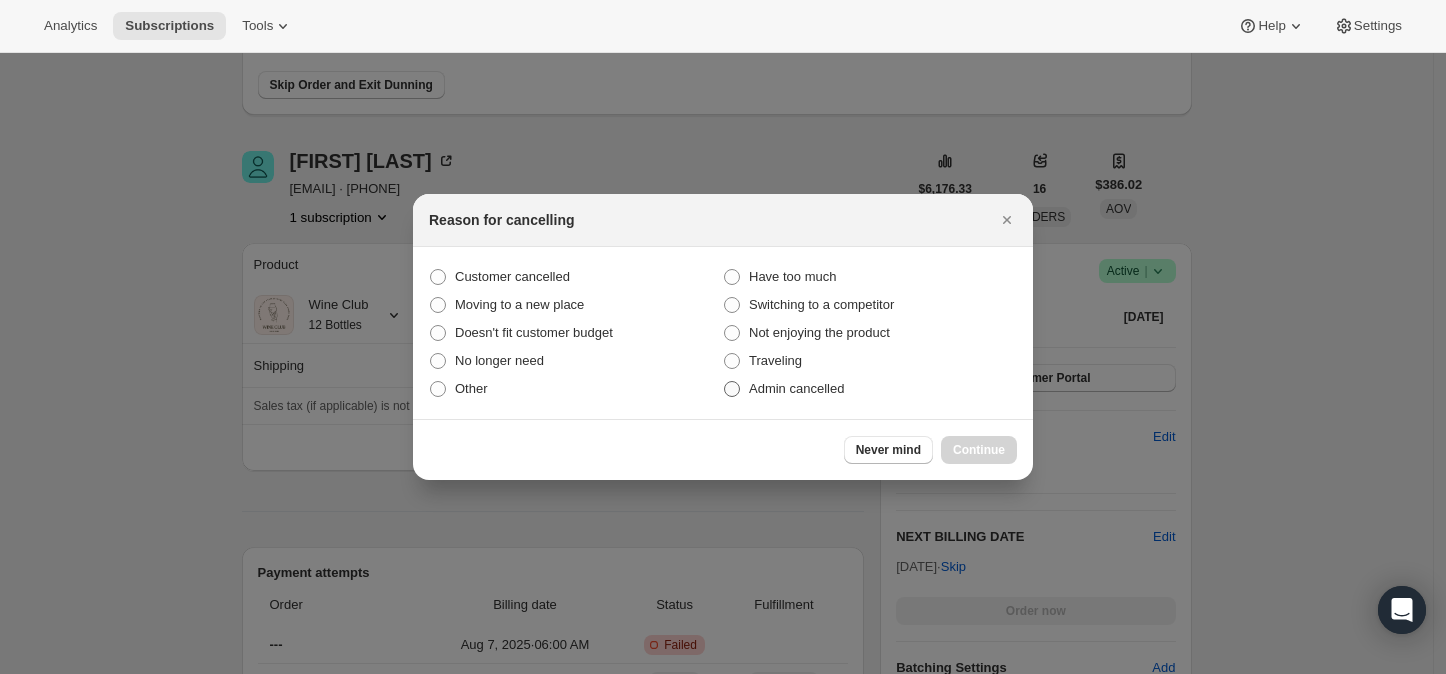 click at bounding box center (732, 389) 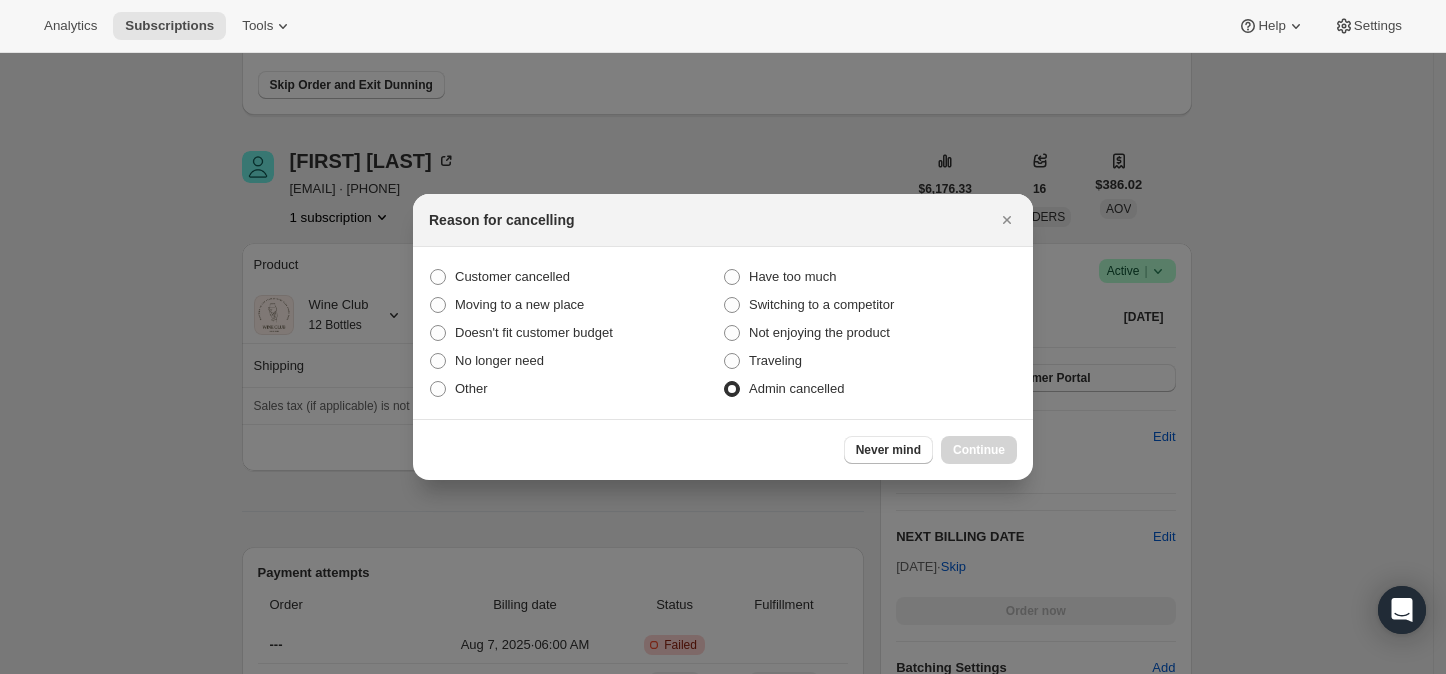 radio on "true" 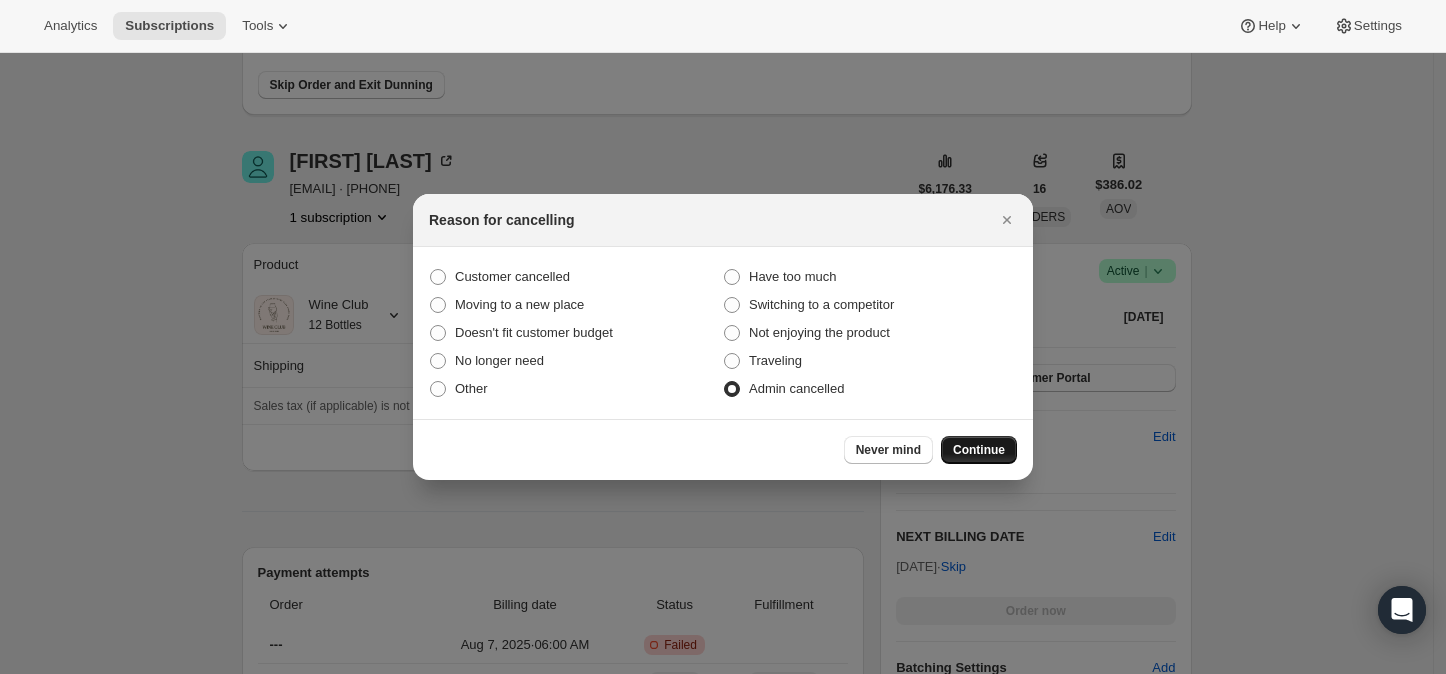 click on "Continue" at bounding box center [979, 450] 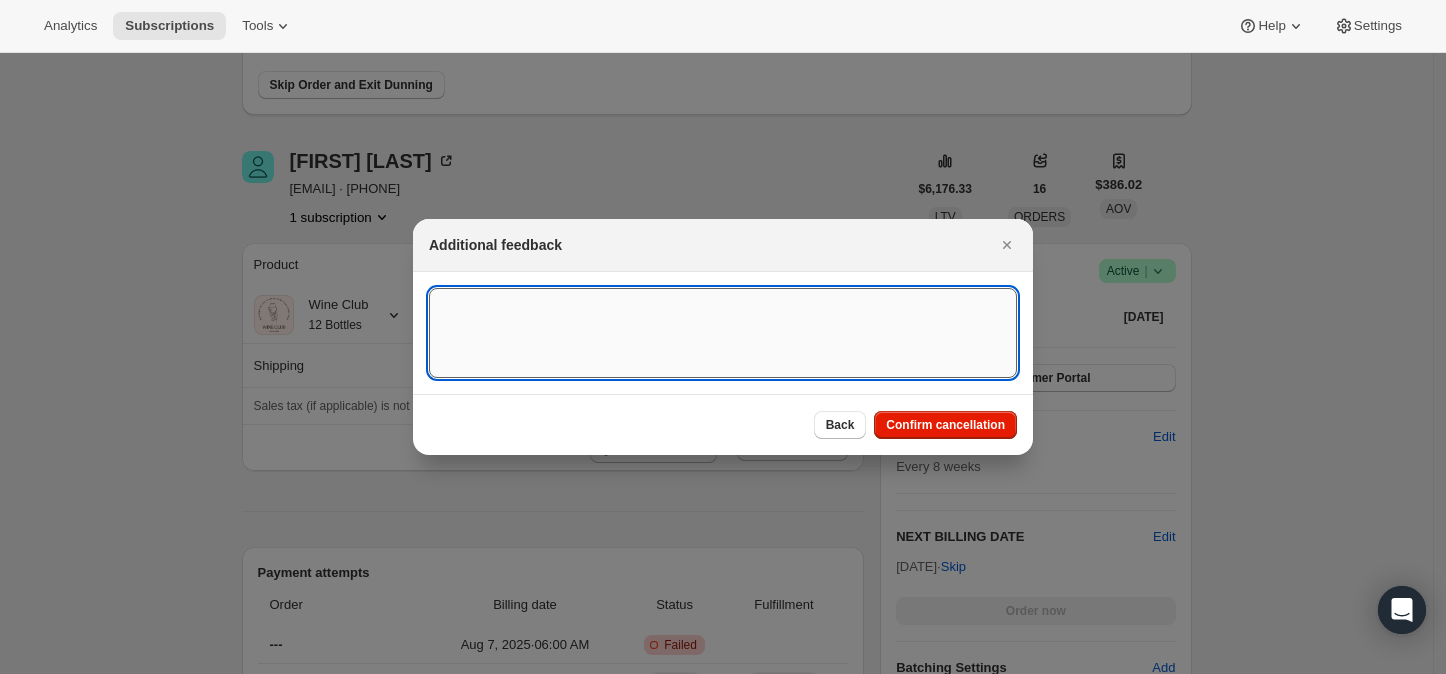 click at bounding box center (723, 333) 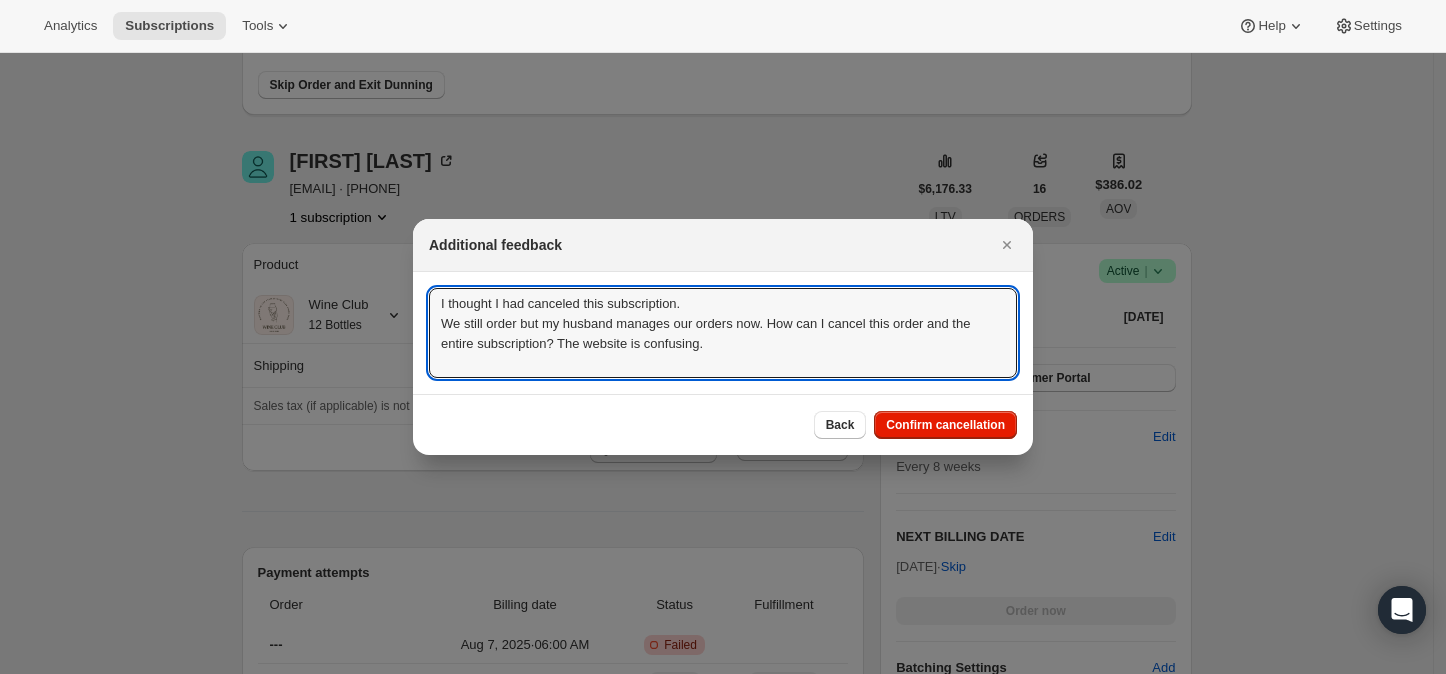 type on "I thought I had canceled this subscription.
We still order but my husband manages our orders now. How can I cancel this order and the entire subscription? The website is confusing." 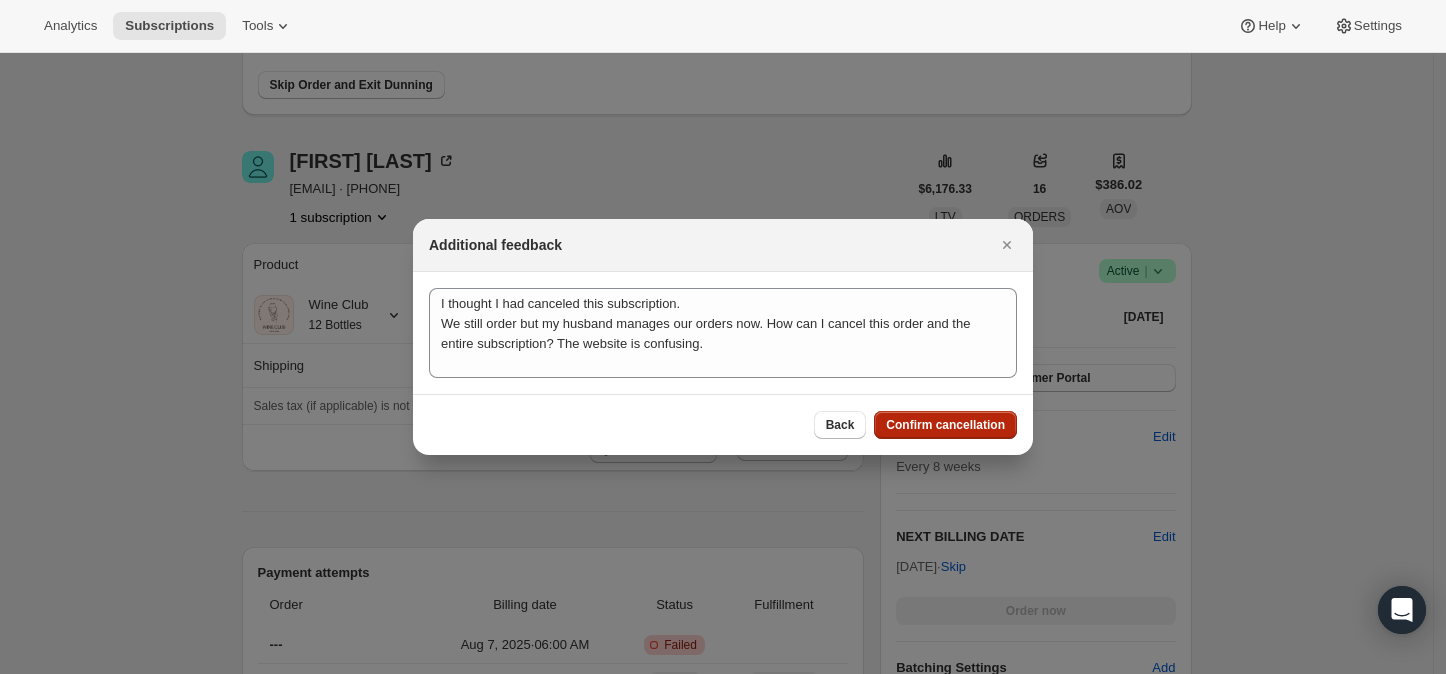 click on "Confirm cancellation" at bounding box center (945, 425) 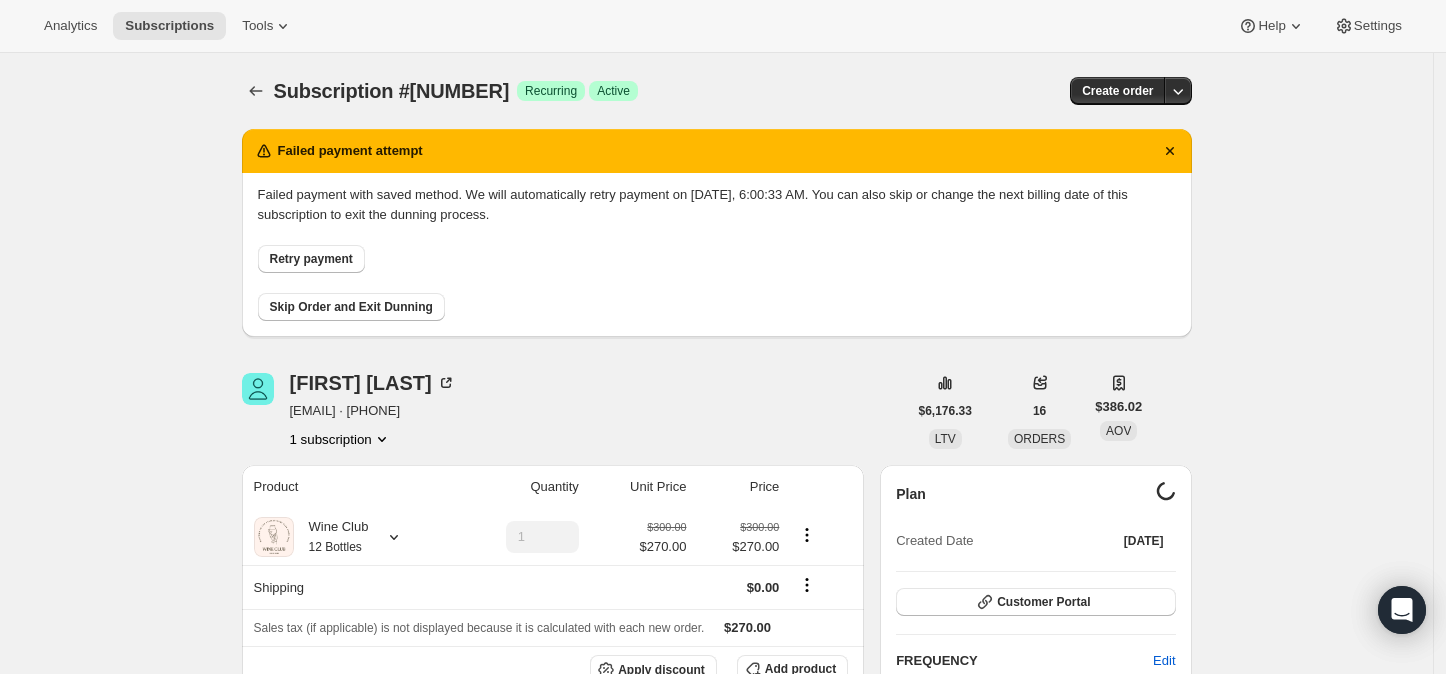 scroll, scrollTop: 222, scrollLeft: 0, axis: vertical 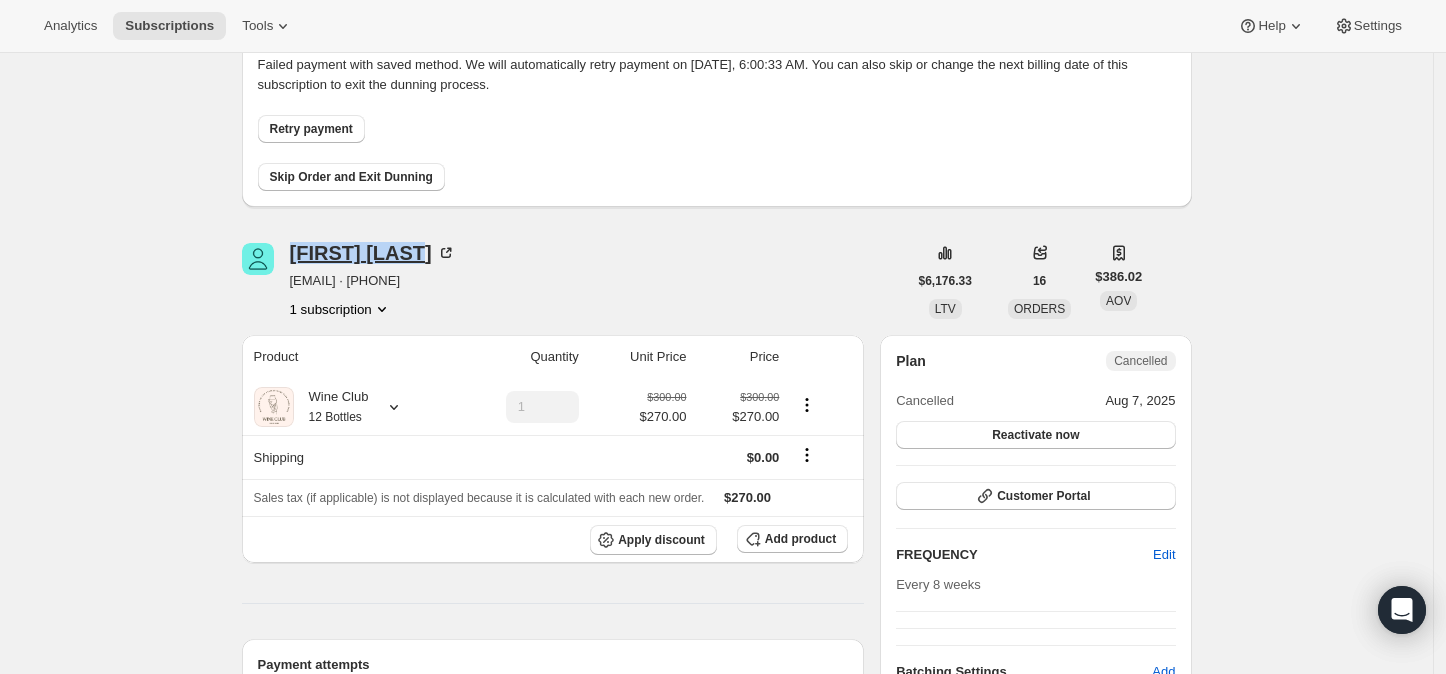 drag, startPoint x: 289, startPoint y: 258, endPoint x: 443, endPoint y: 255, distance: 154.02922 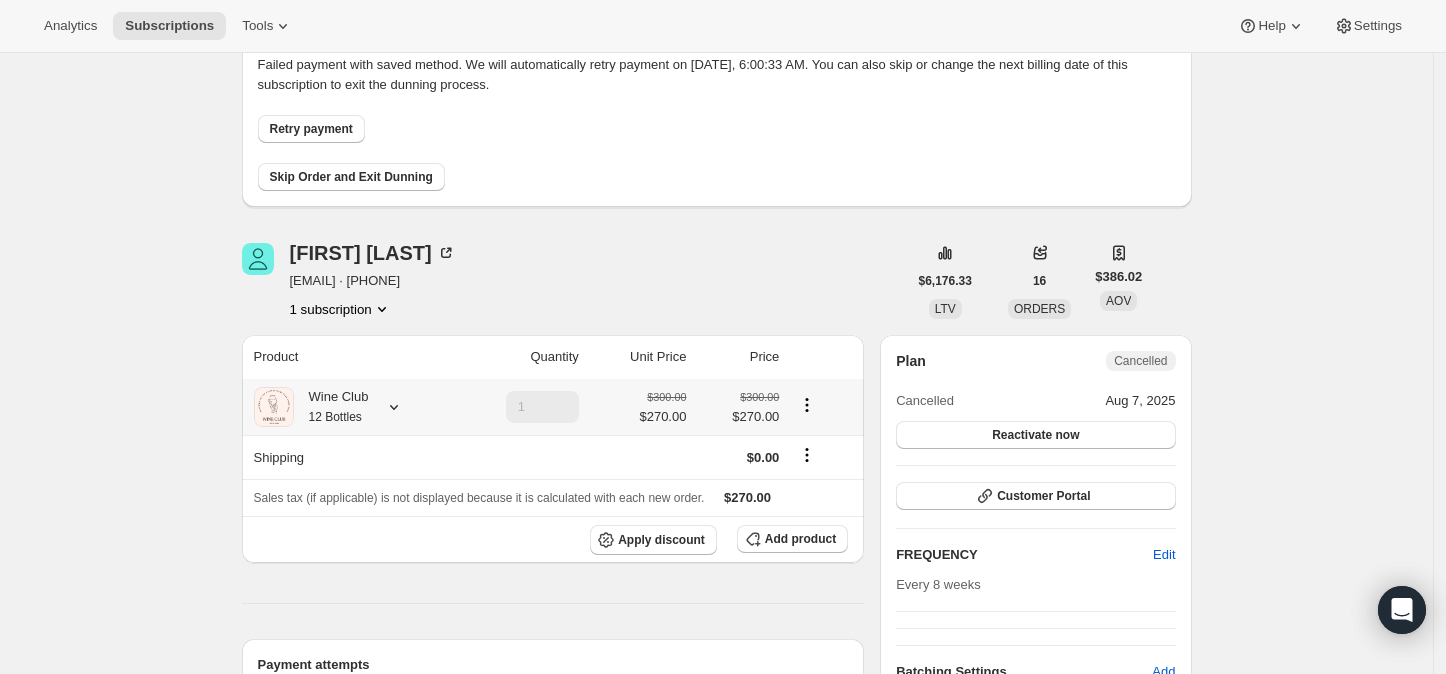 click 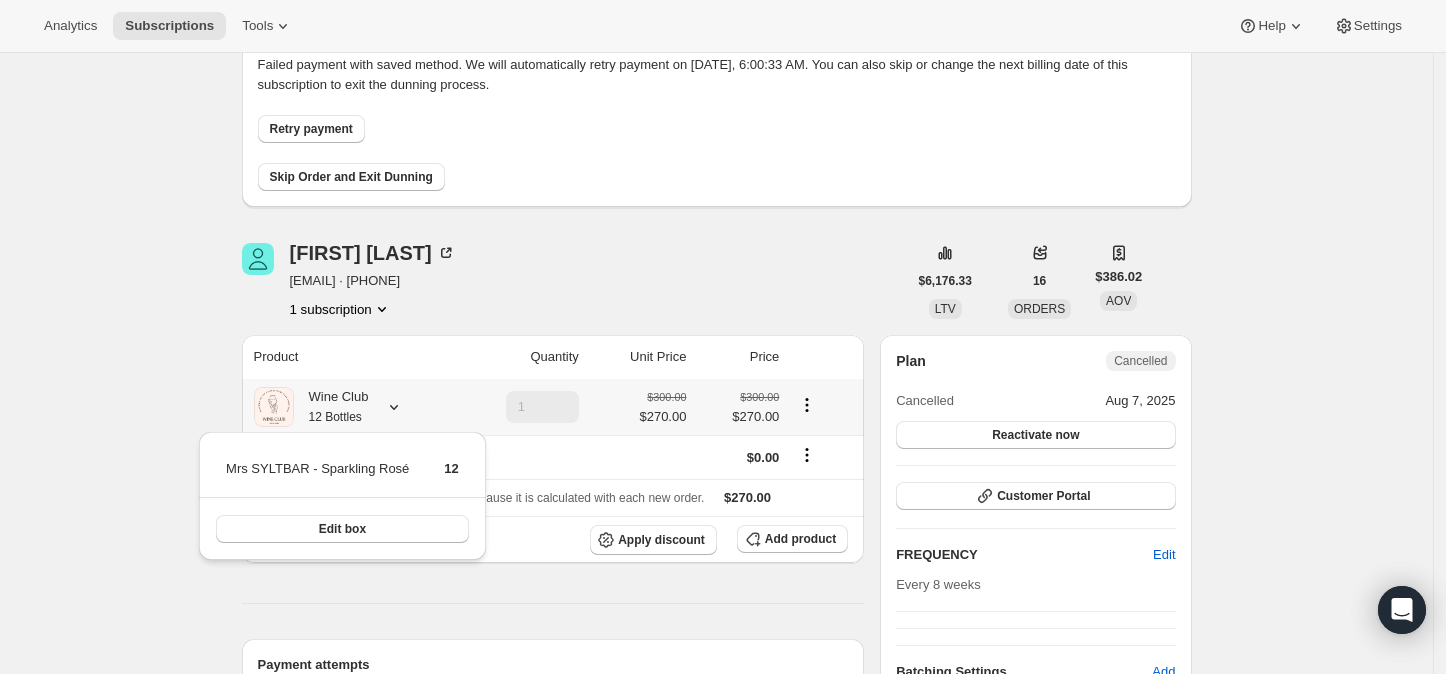 click 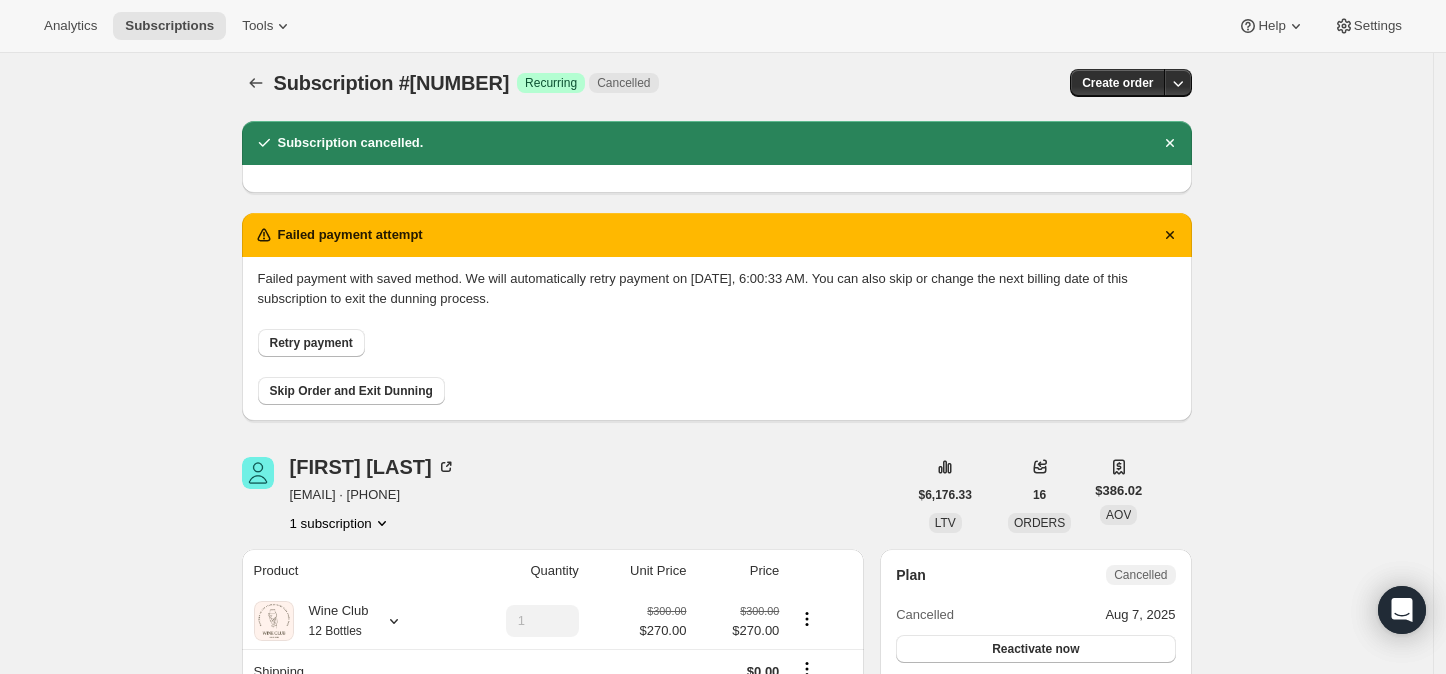 scroll, scrollTop: 0, scrollLeft: 0, axis: both 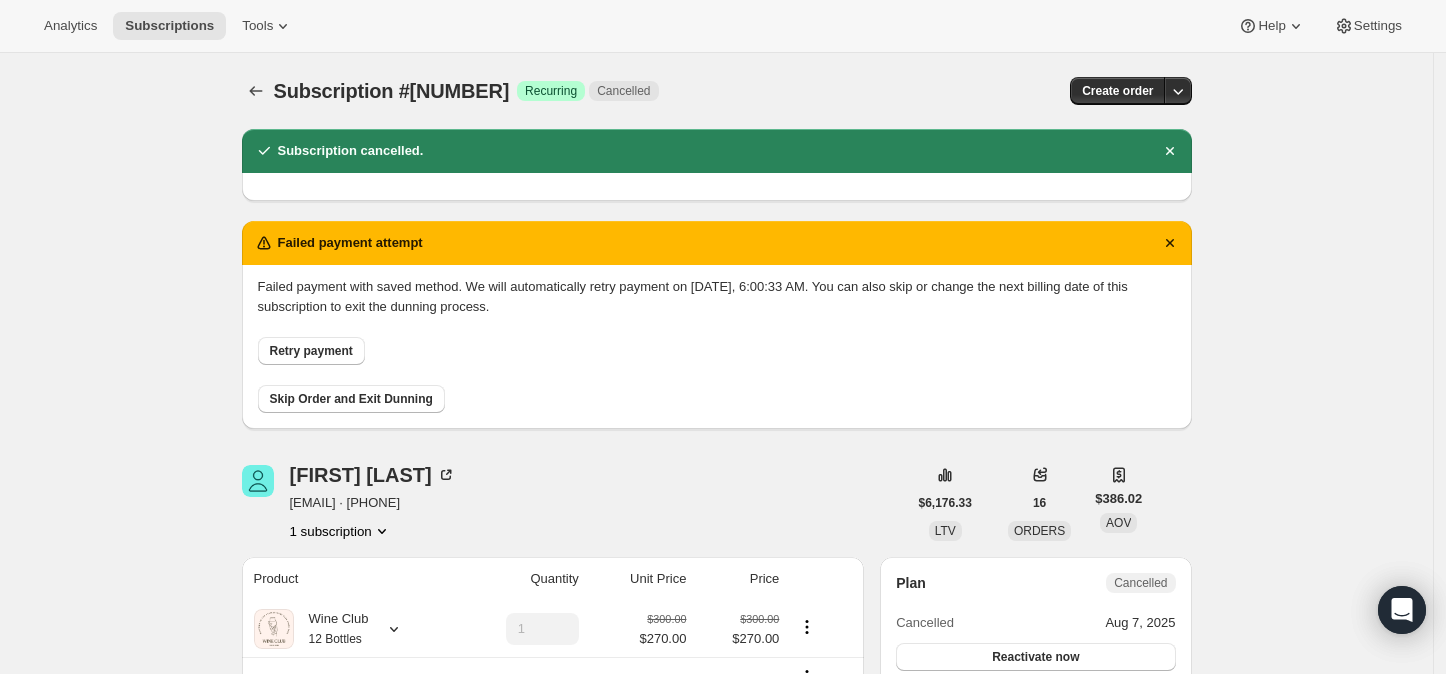 click on "Skip Order and Exit Dunning" at bounding box center [351, 399] 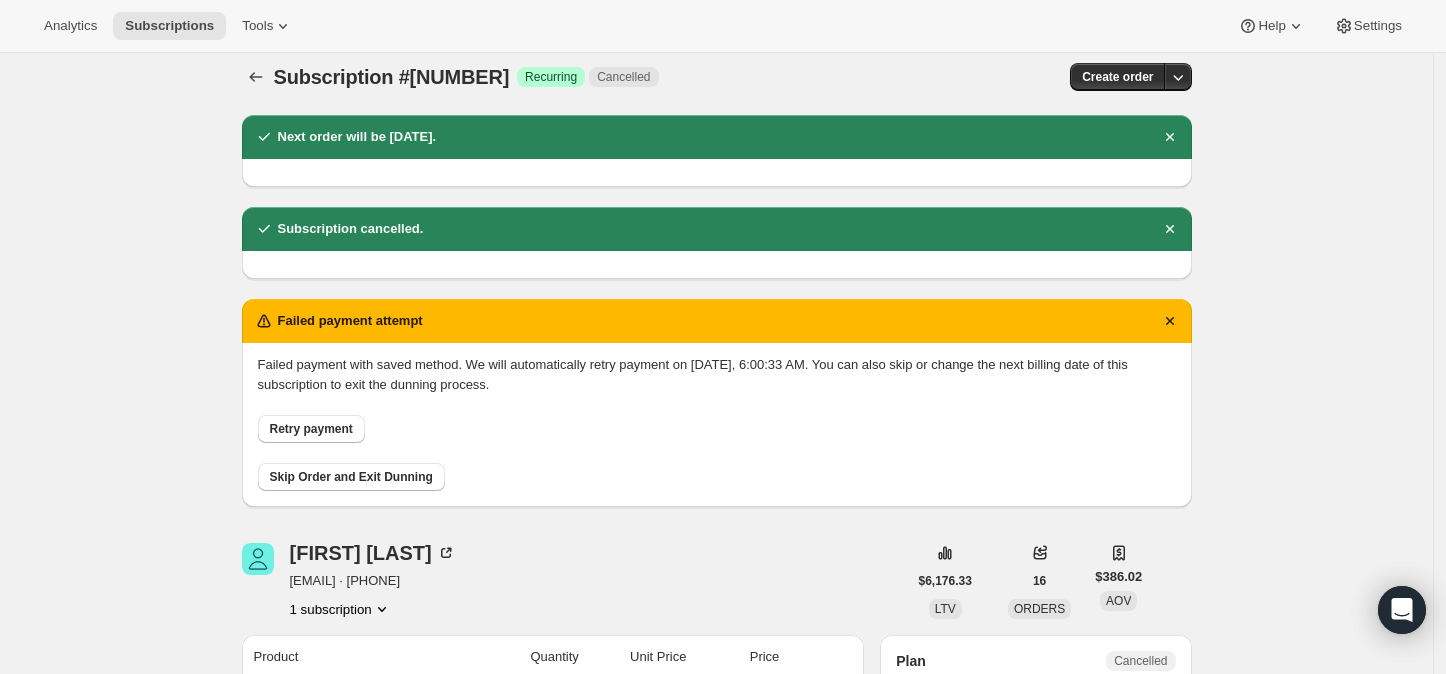 scroll, scrollTop: 0, scrollLeft: 0, axis: both 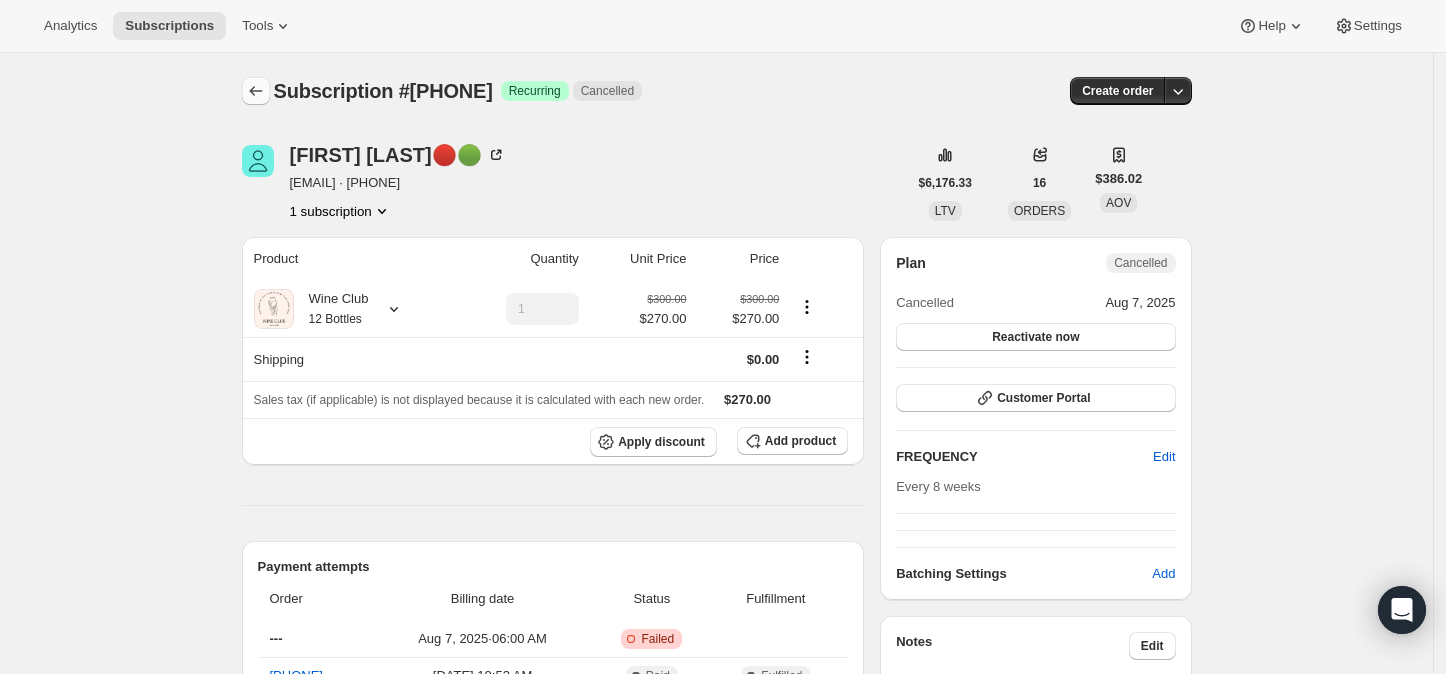 click 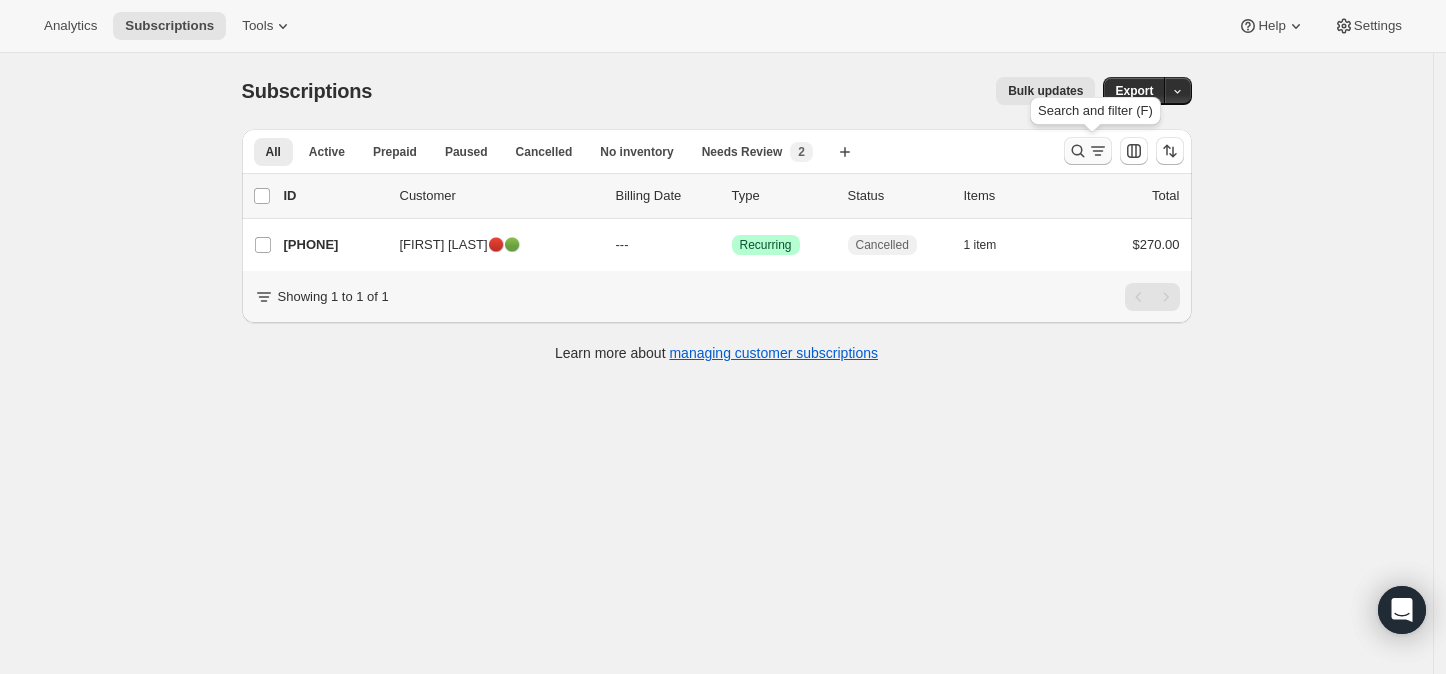 click 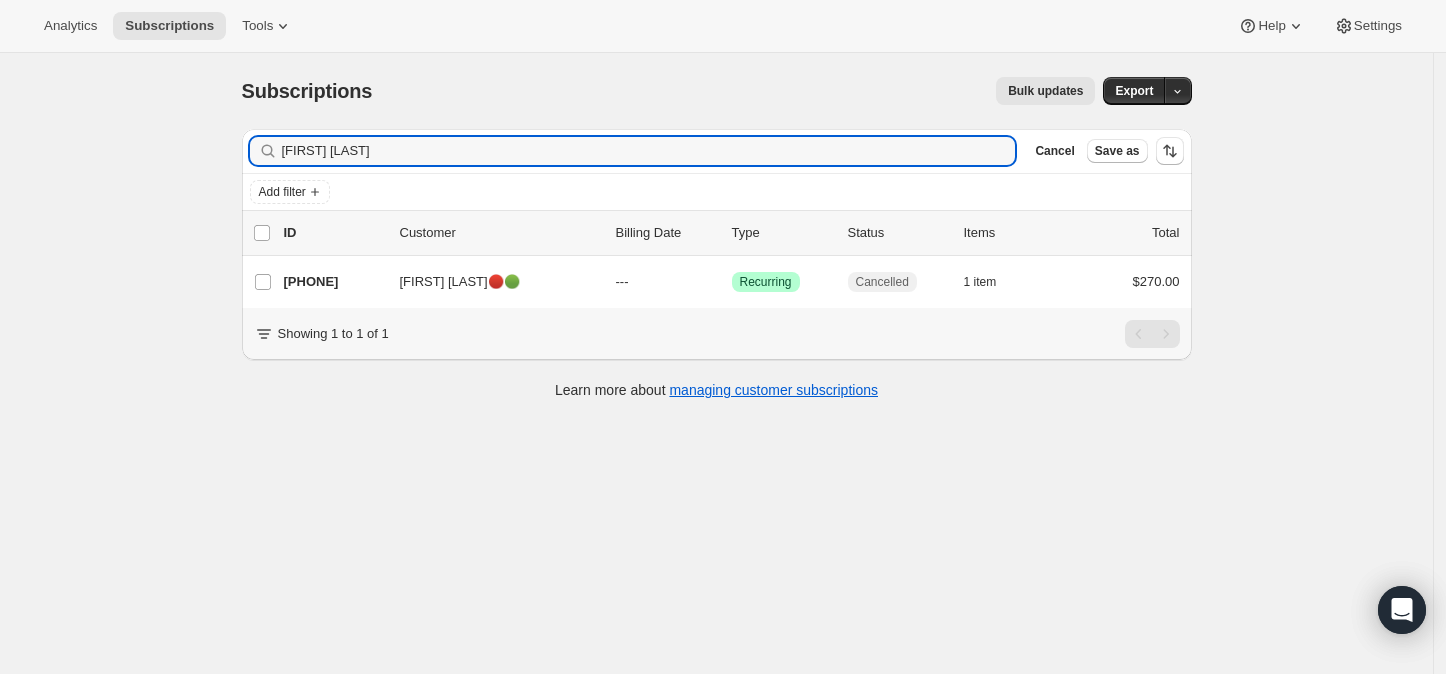 drag, startPoint x: 399, startPoint y: 153, endPoint x: 284, endPoint y: 150, distance: 115.03912 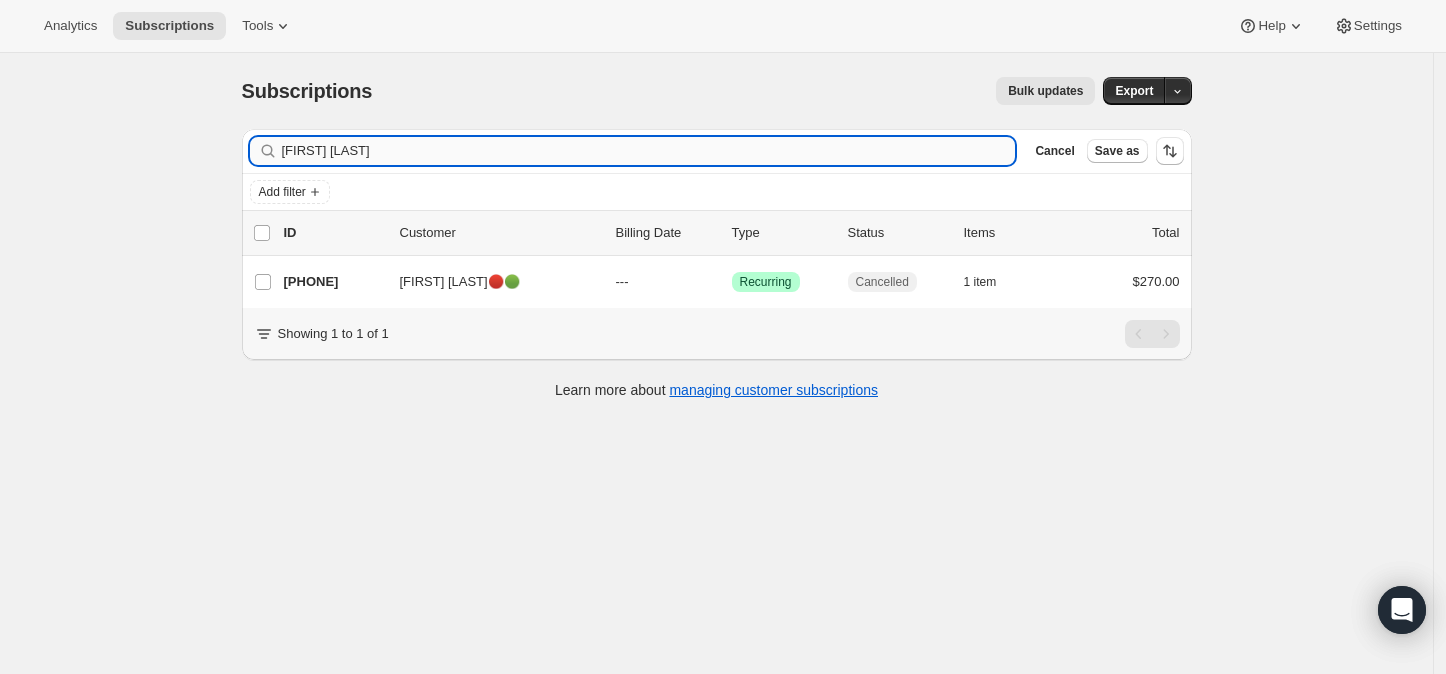 drag, startPoint x: 374, startPoint y: 147, endPoint x: 288, endPoint y: 156, distance: 86.46965 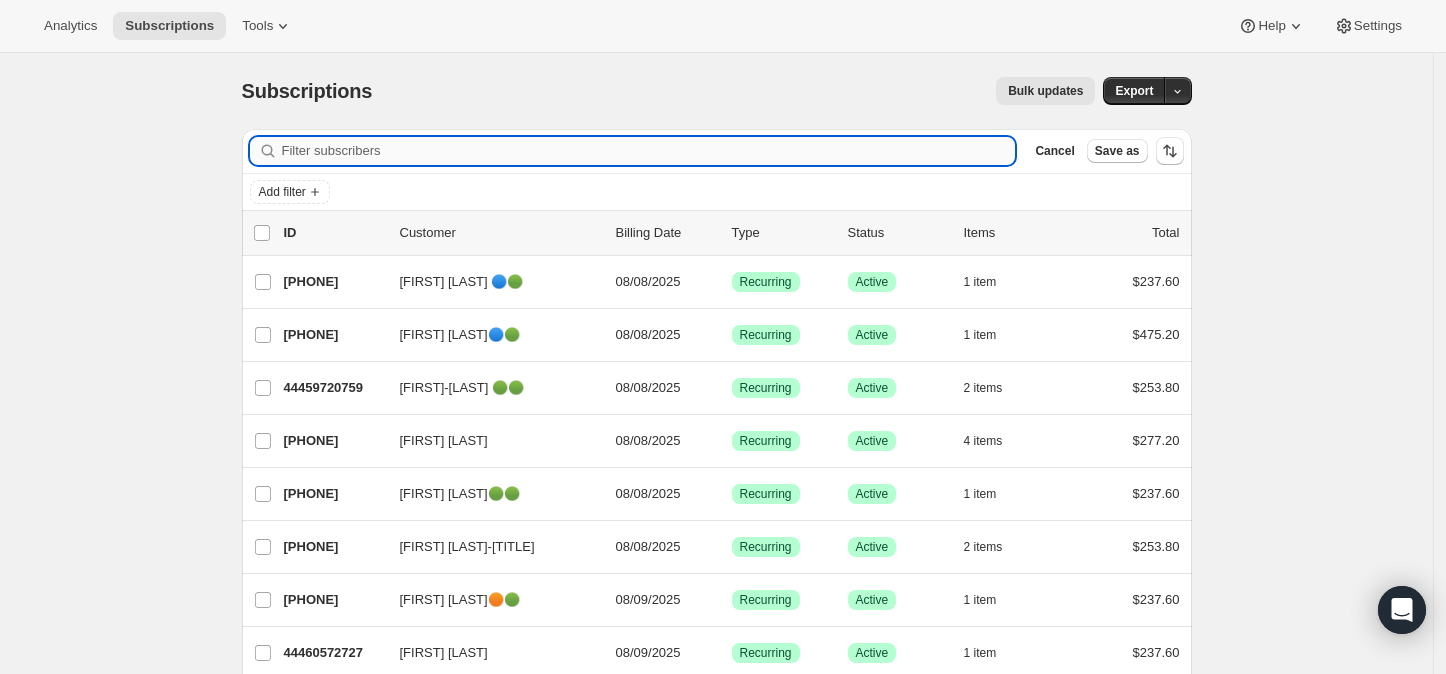 click on "Filter subscribers" at bounding box center (649, 151) 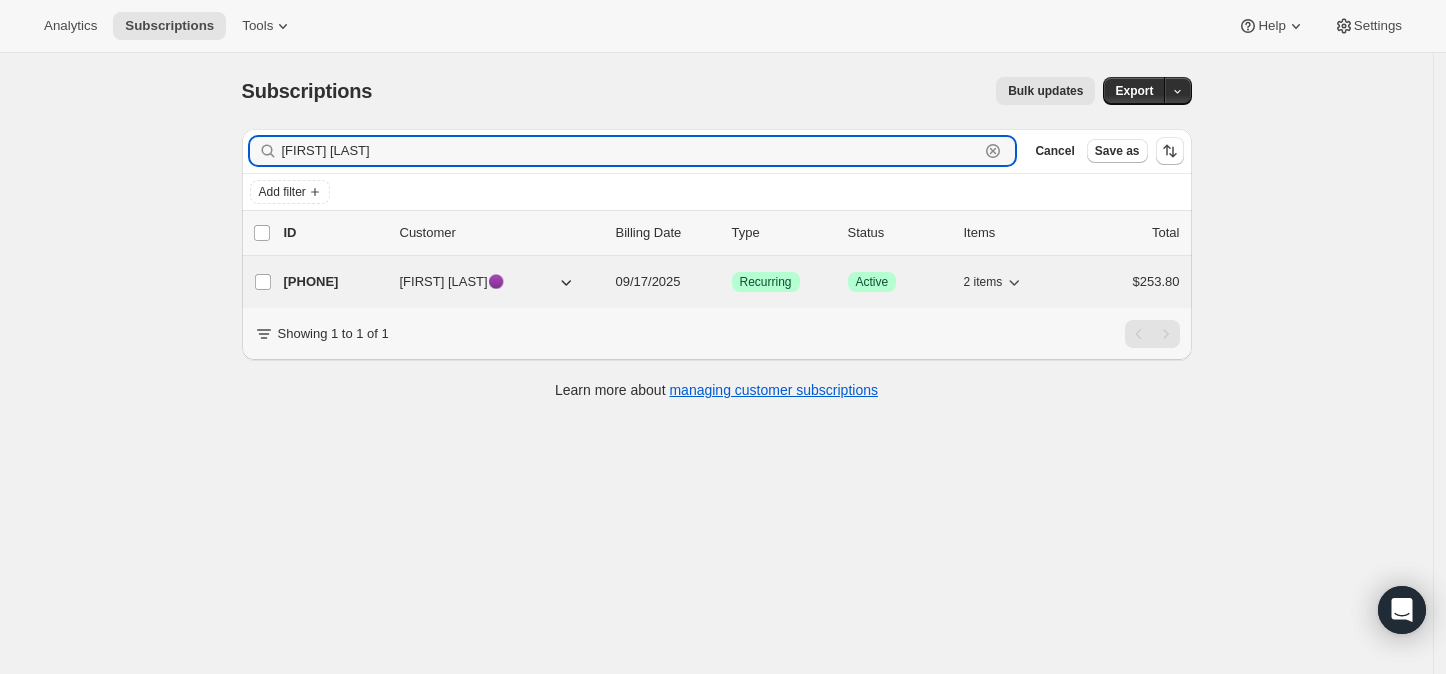 type on "[FIRST] [LAST]" 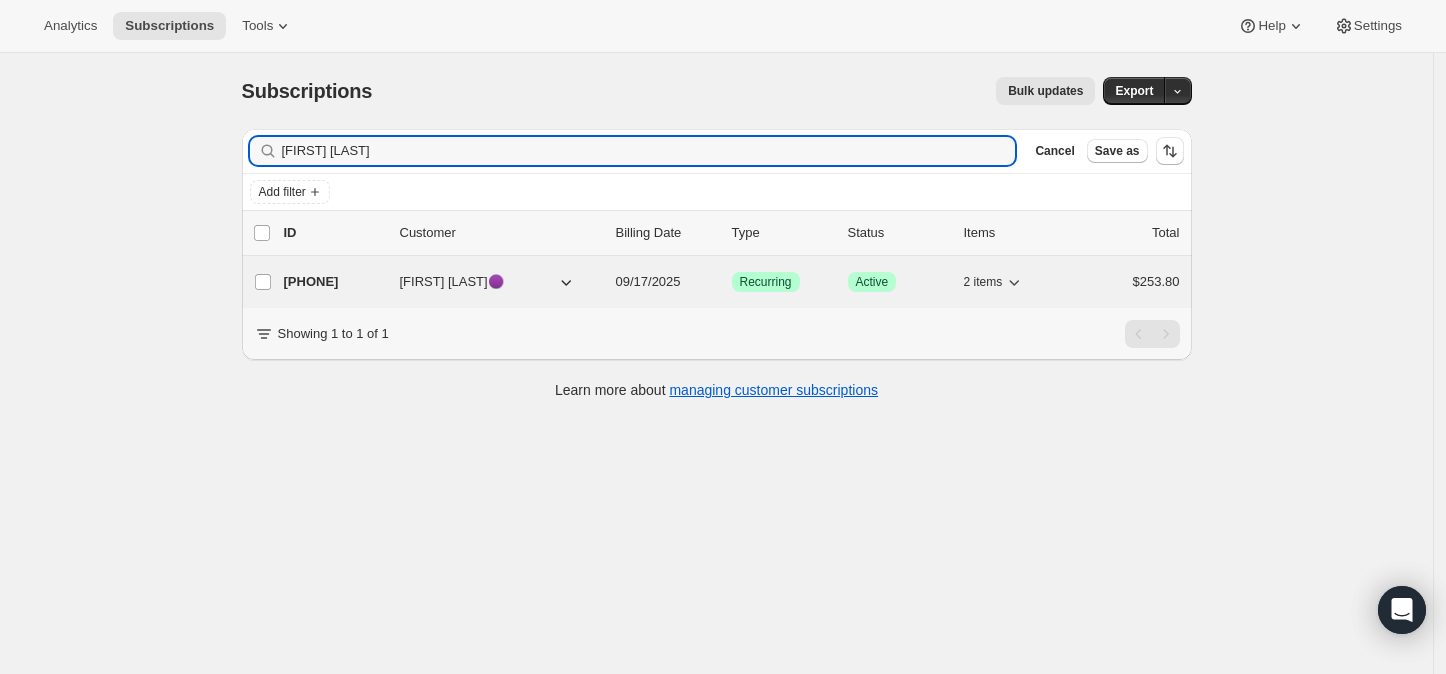 click on "[PHONE]" at bounding box center [334, 282] 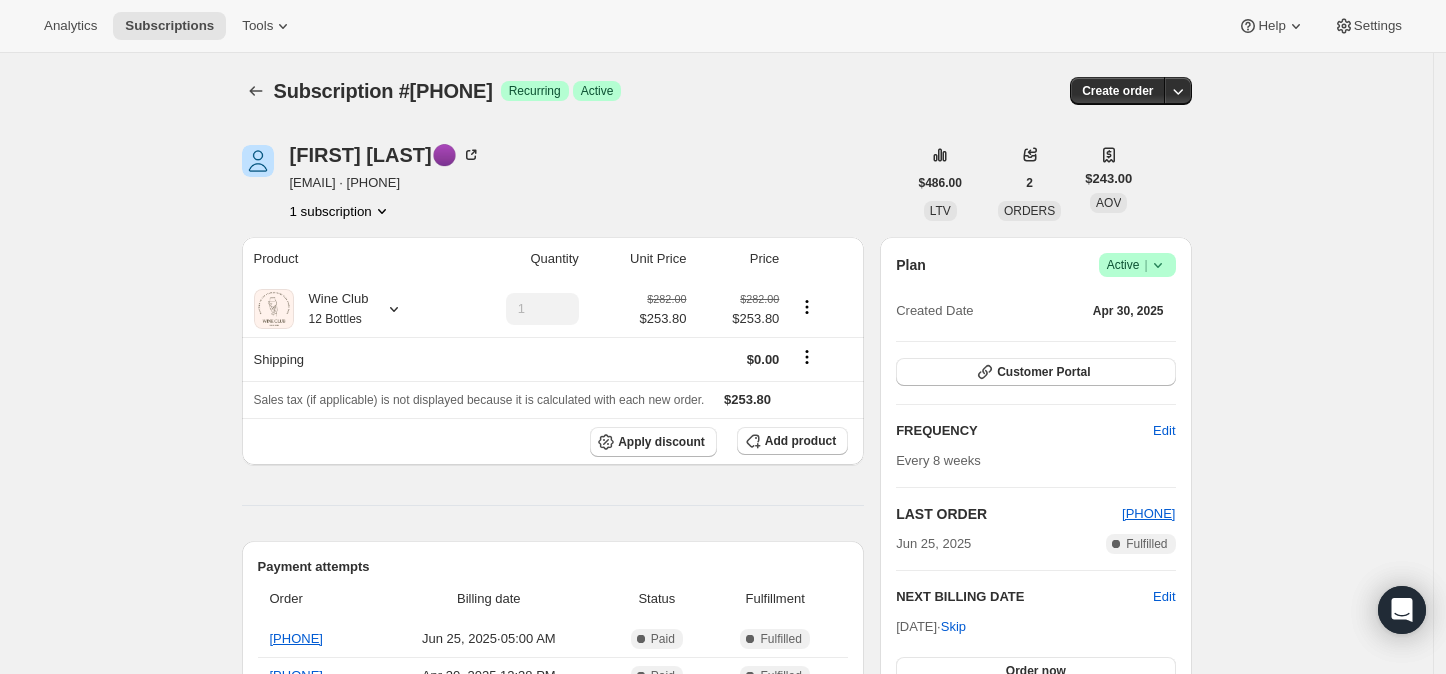 click 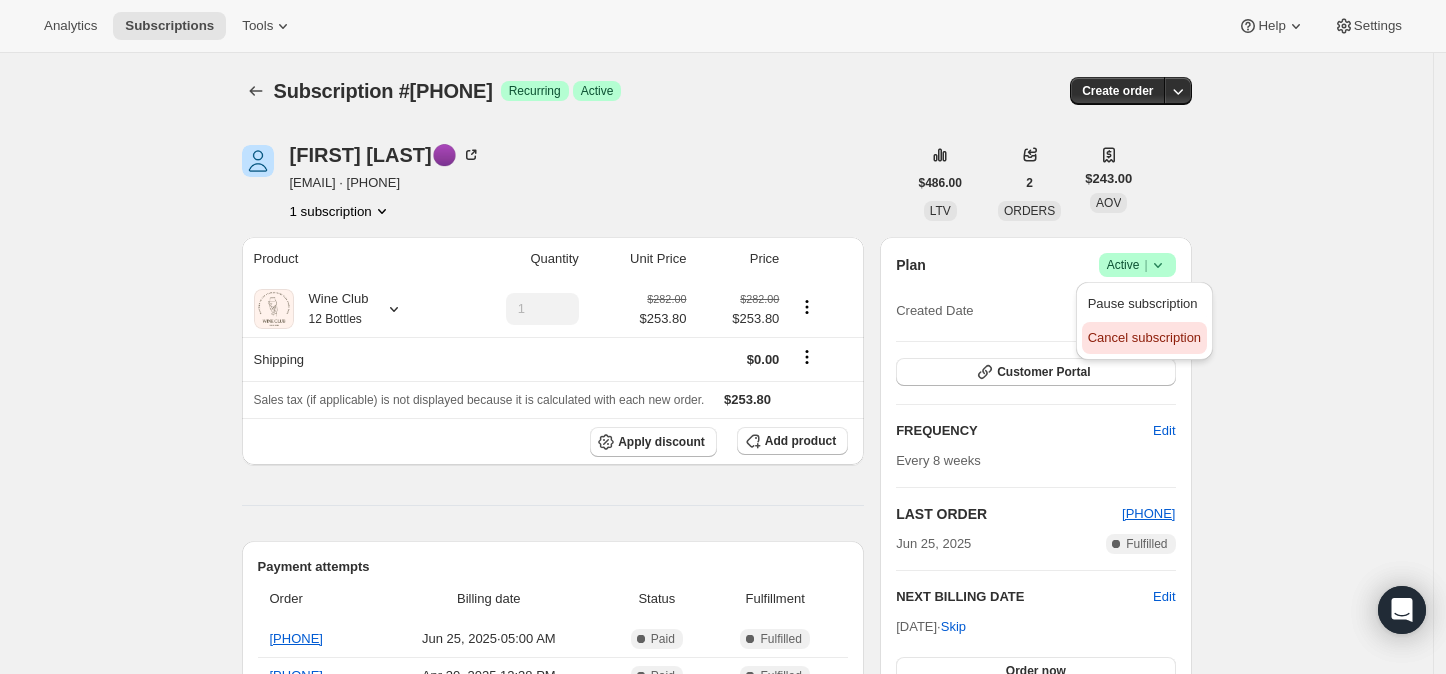 click on "Cancel subscription" at bounding box center (1144, 337) 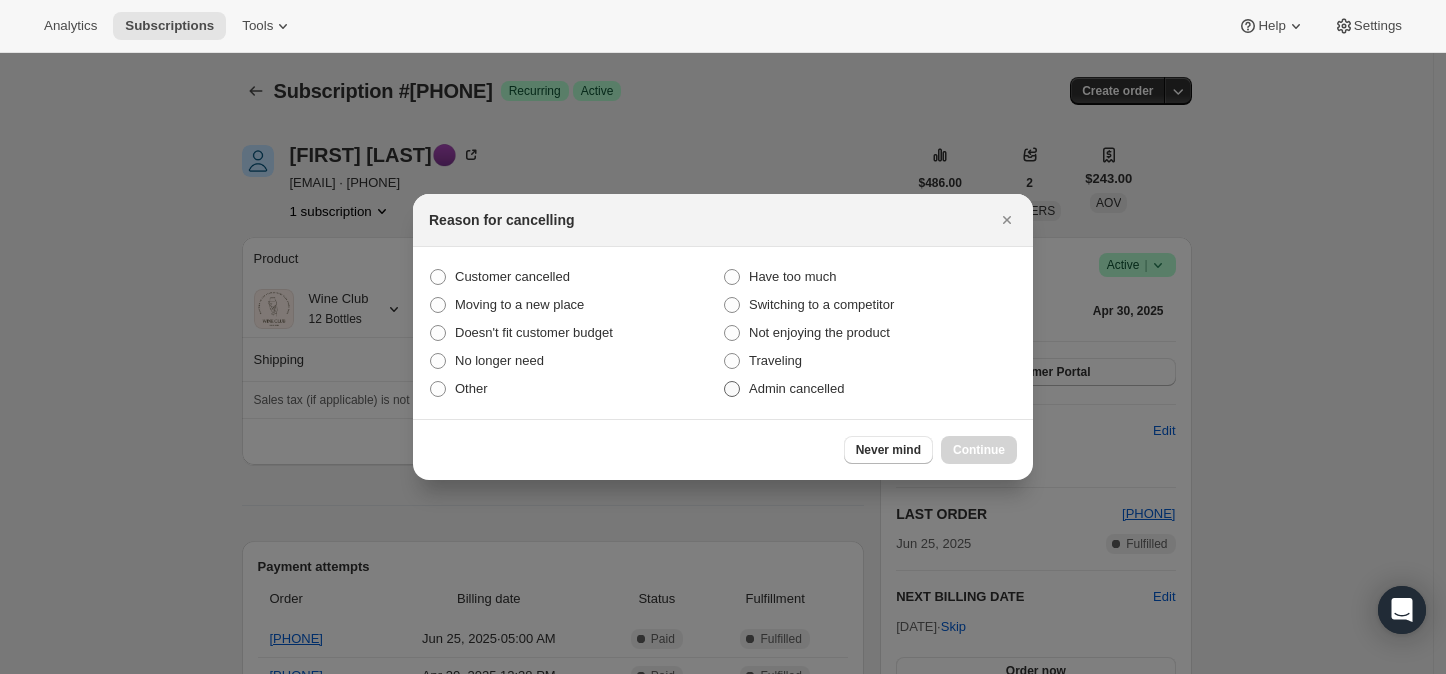 click at bounding box center (732, 389) 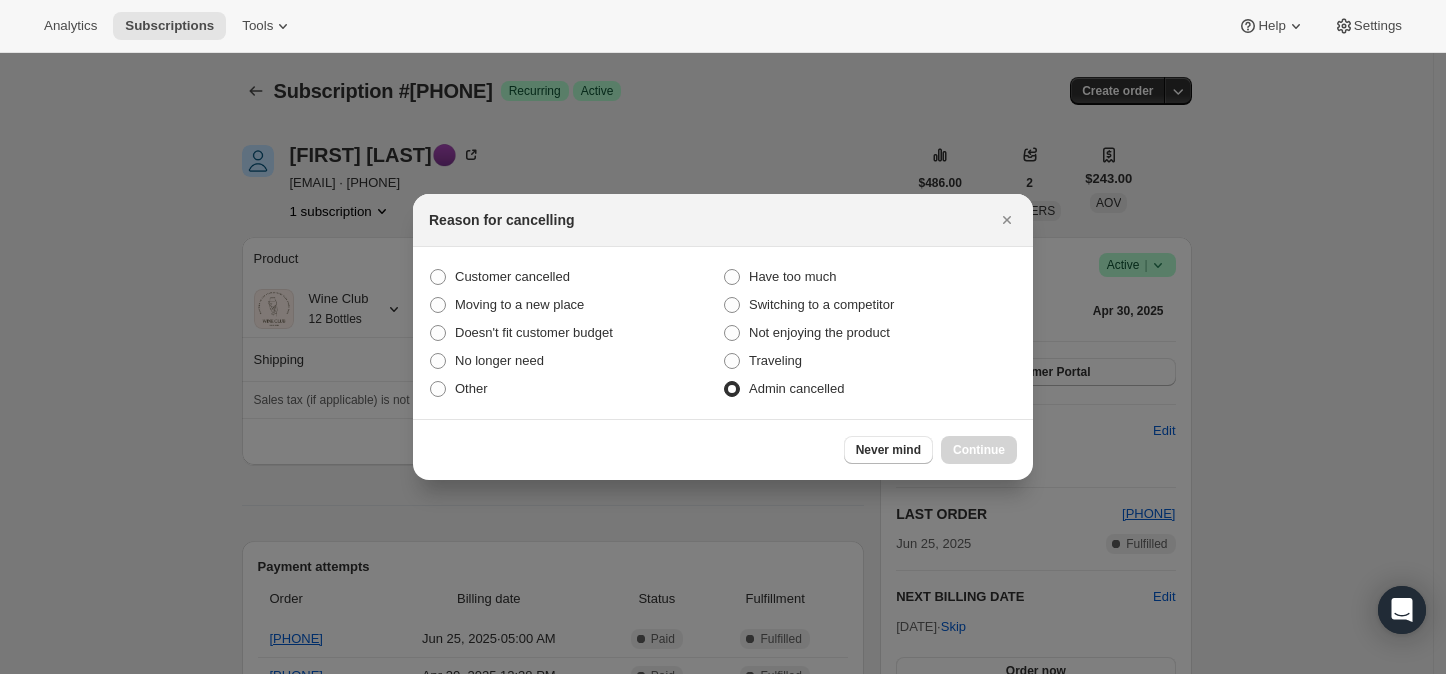 radio on "true" 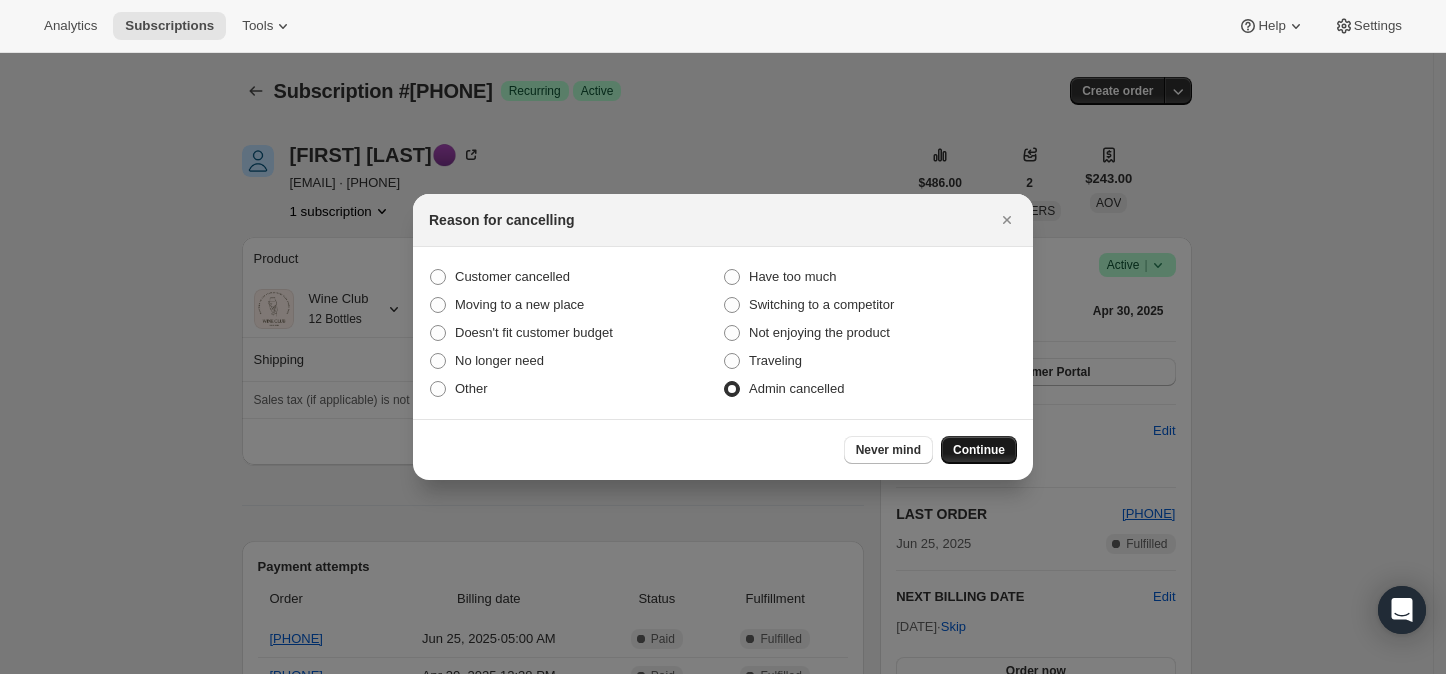 click on "Continue" at bounding box center [979, 450] 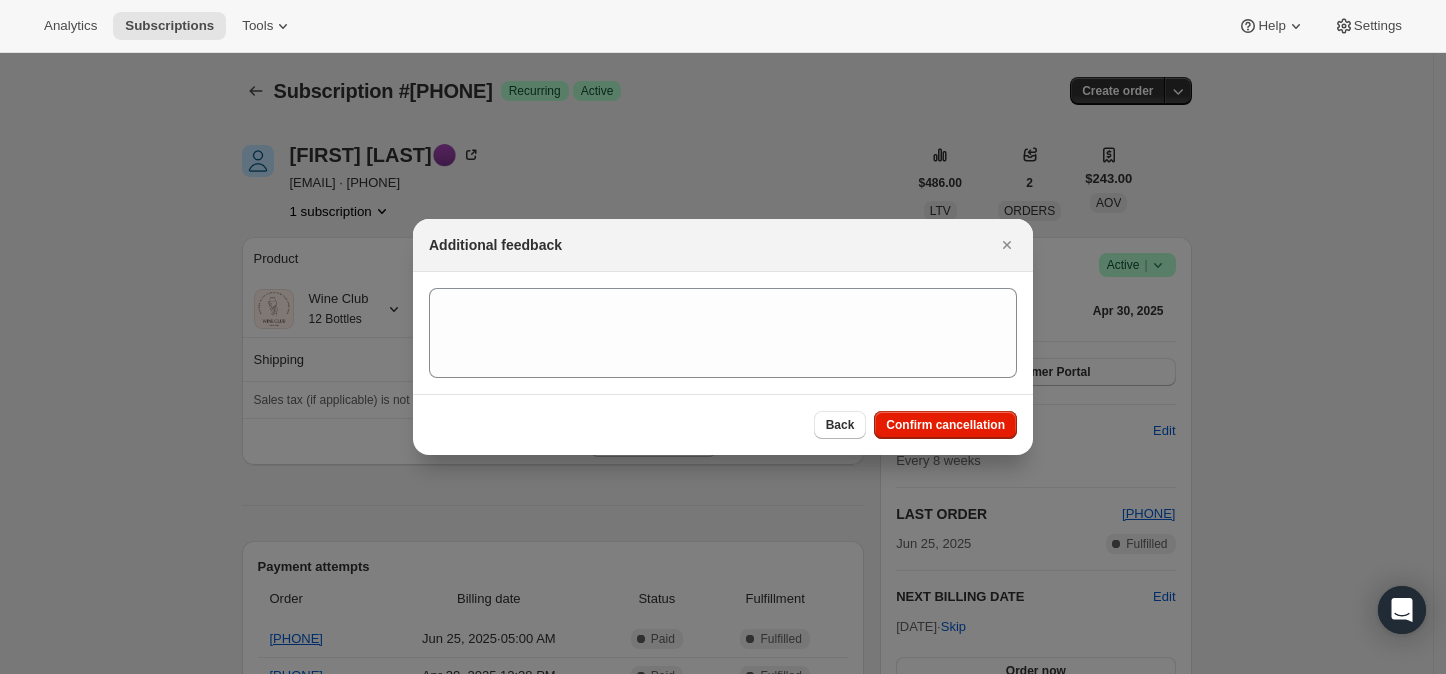 click at bounding box center [723, 333] 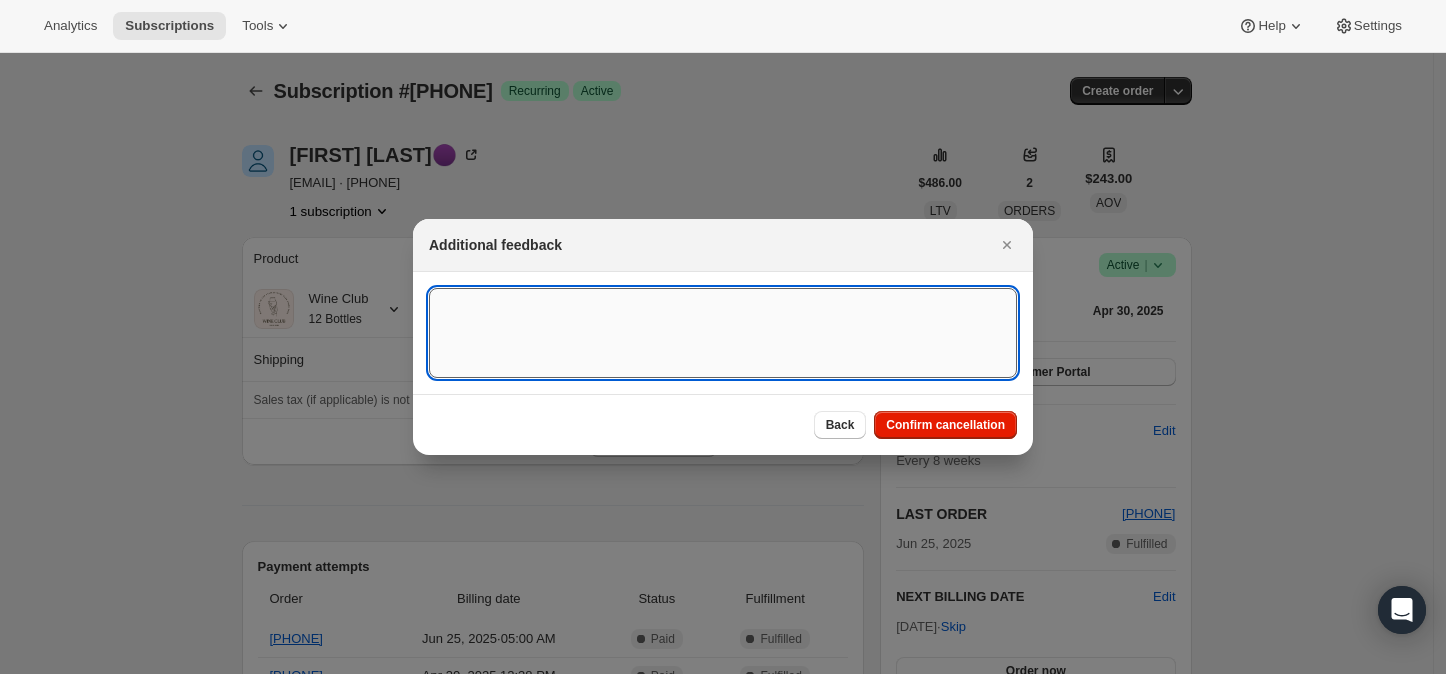 click at bounding box center [723, 333] 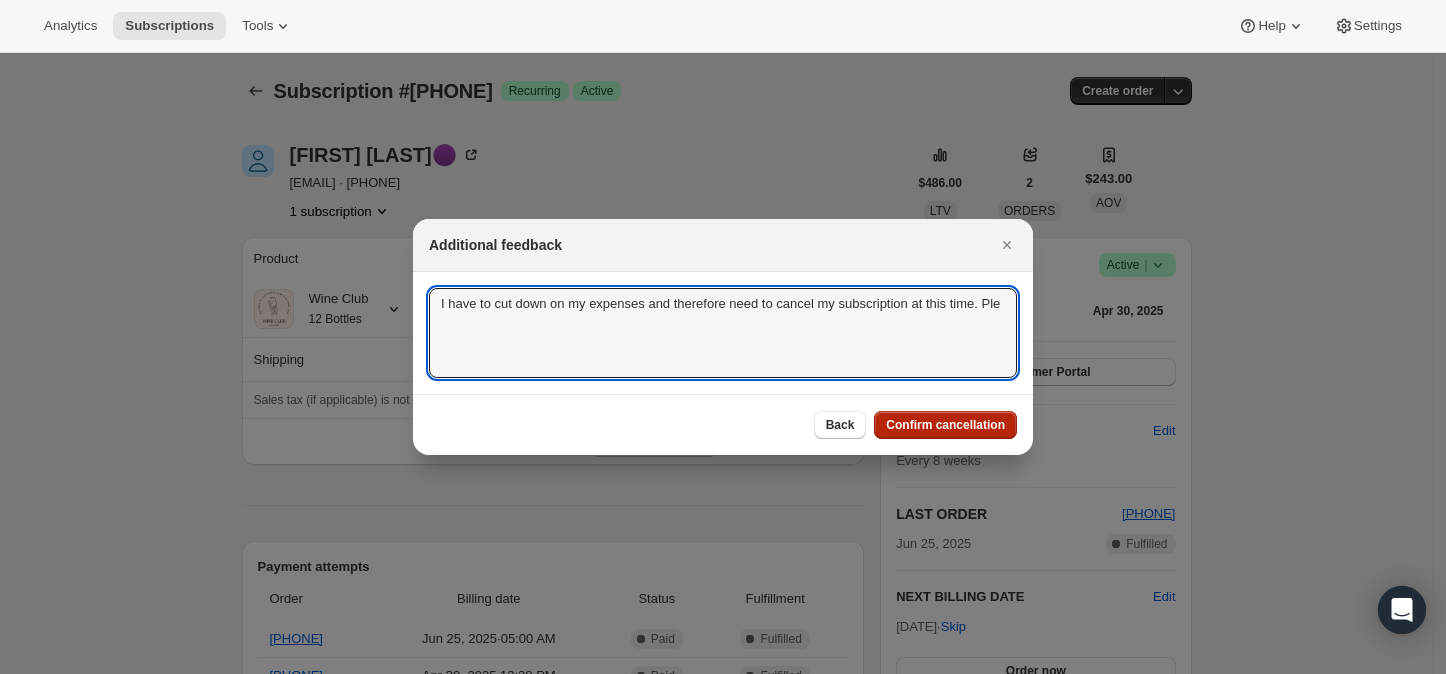 type on "I have to cut down on my expenses and therefore need to cancel my subscription at this time. Ple" 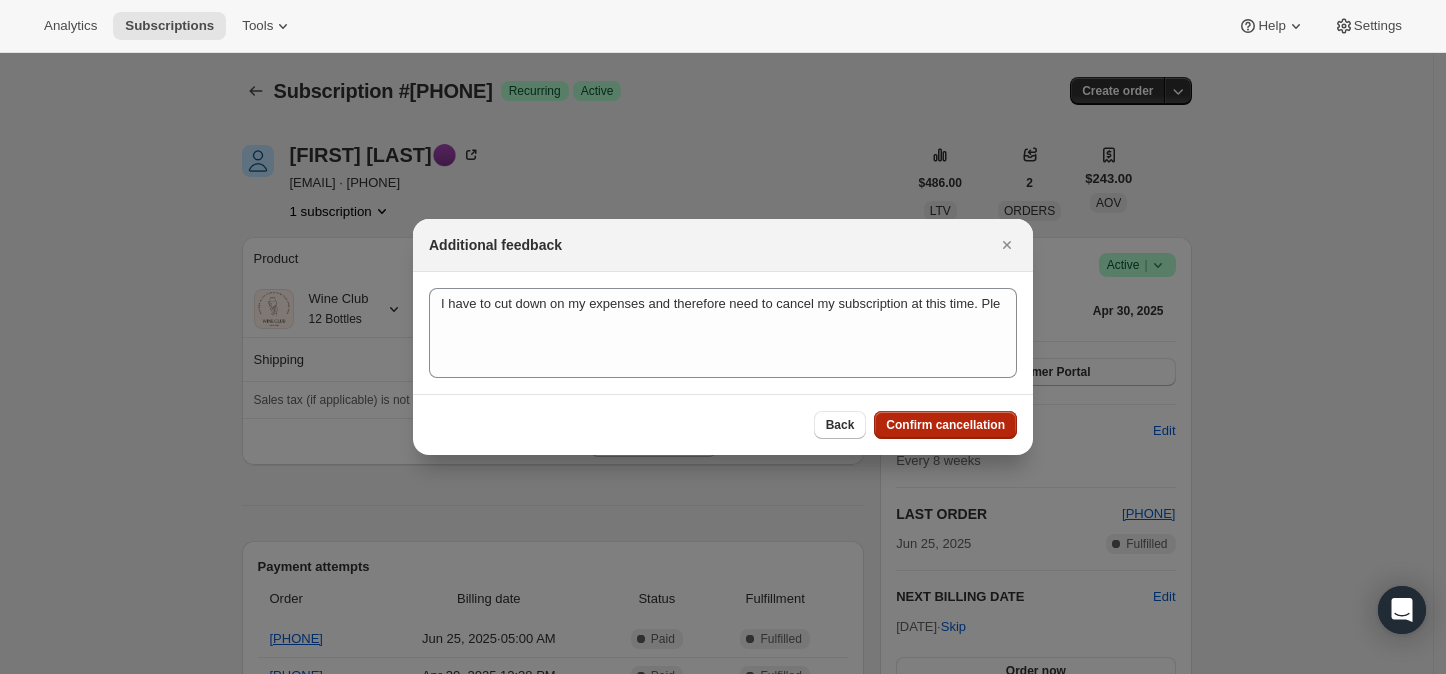 click on "Confirm cancellation" at bounding box center [945, 425] 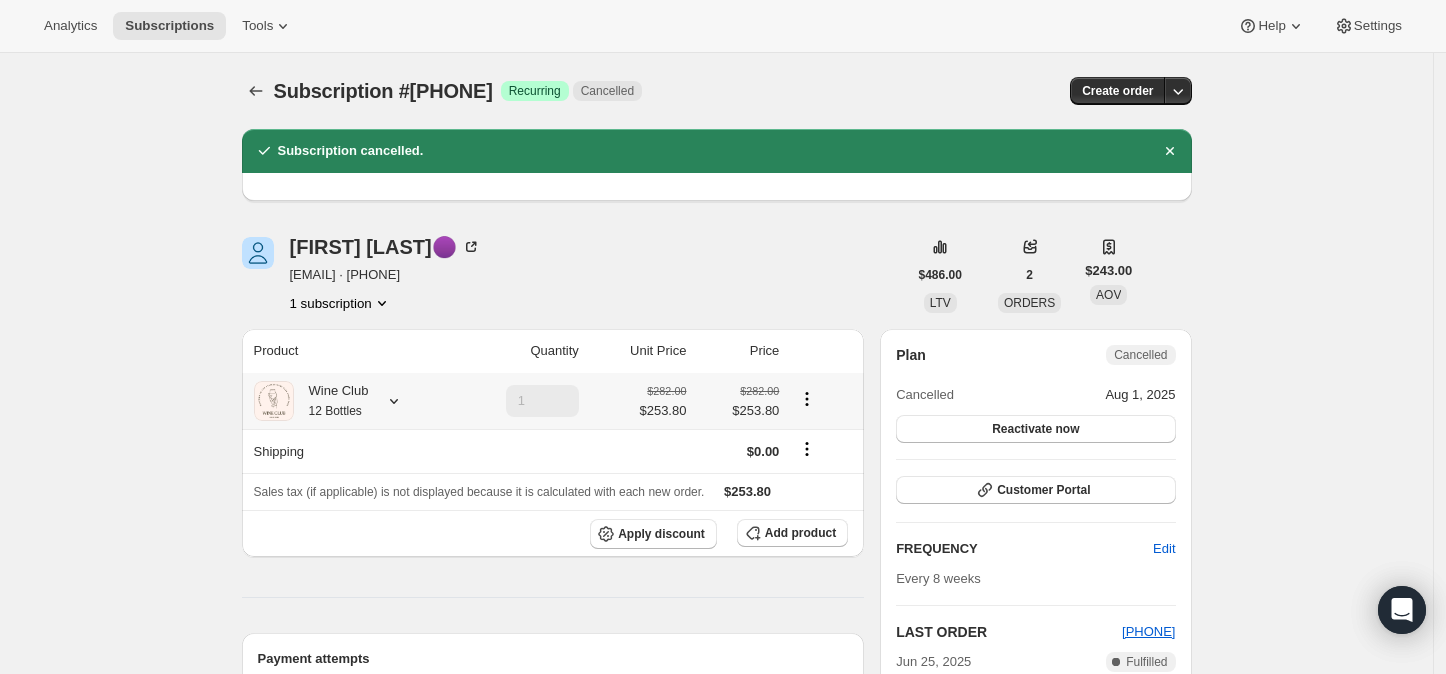 click 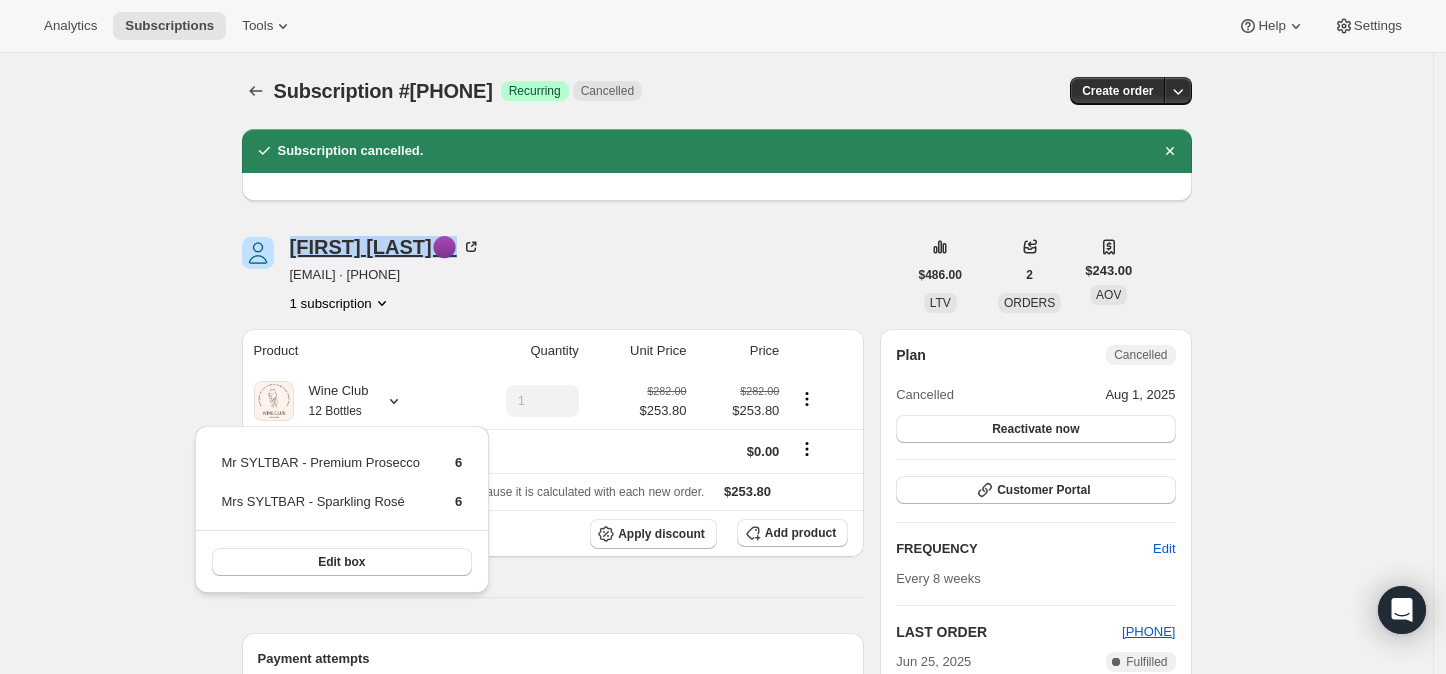 drag, startPoint x: 289, startPoint y: 250, endPoint x: 444, endPoint y: 258, distance: 155.20631 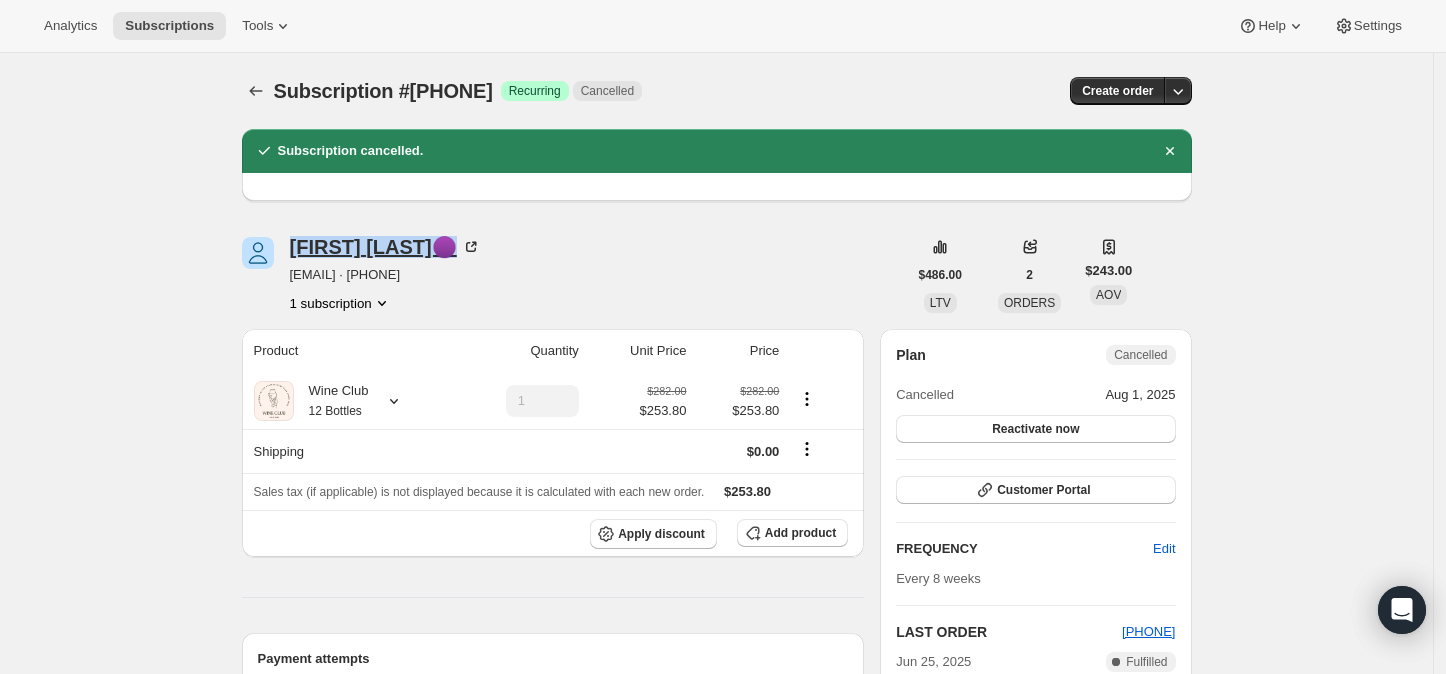copy on "[FIRST] [LAST]" 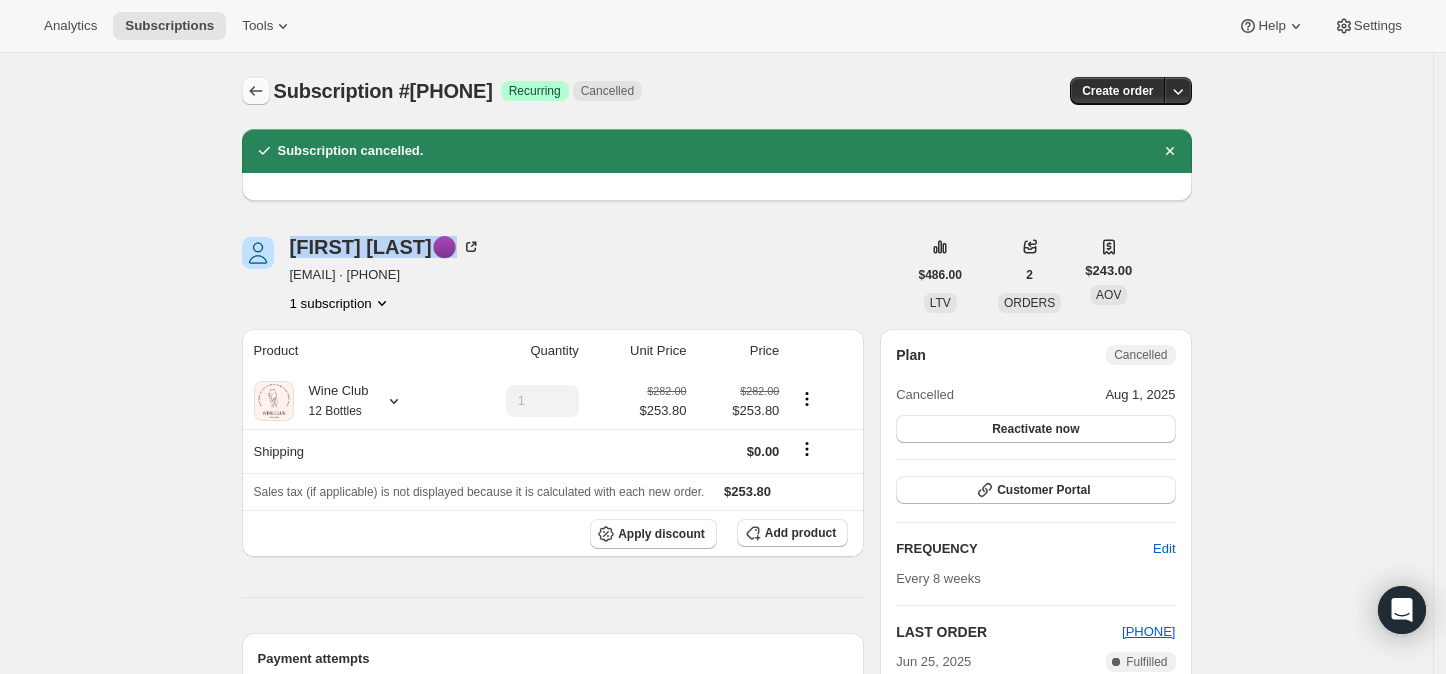 click 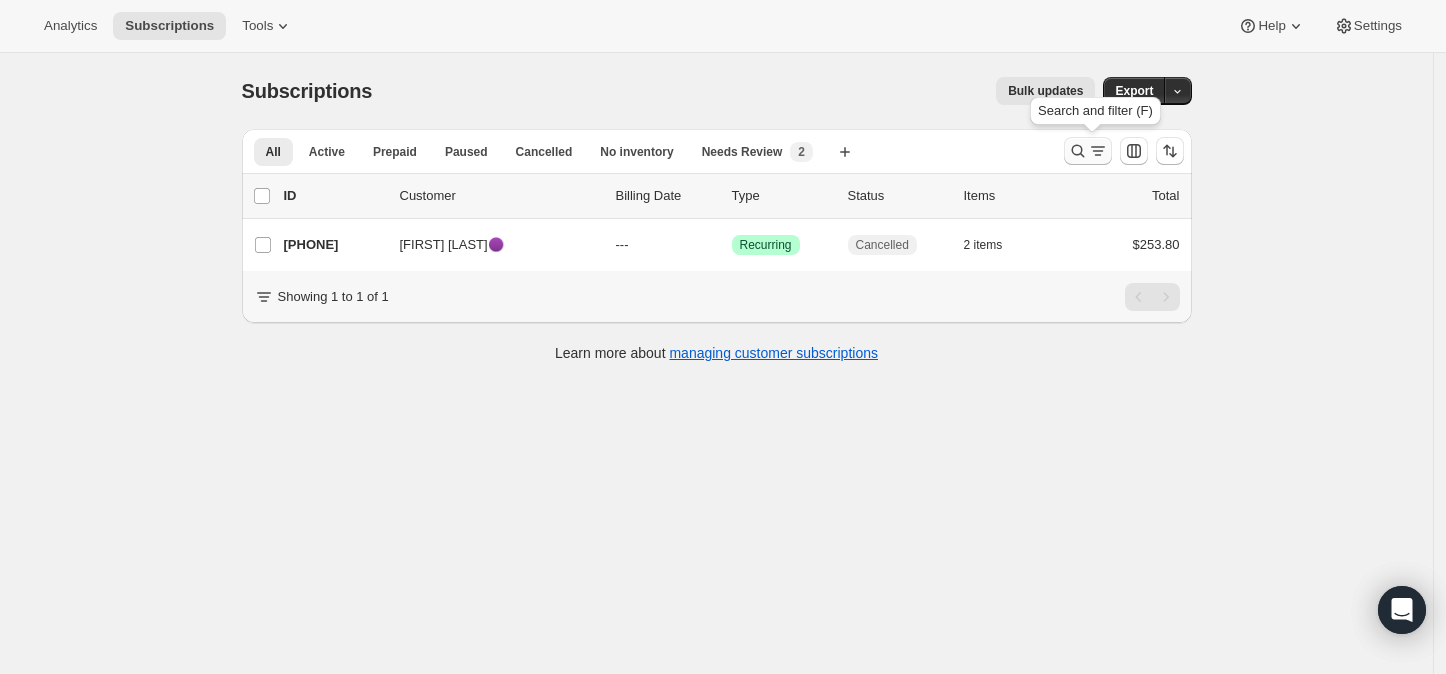 click 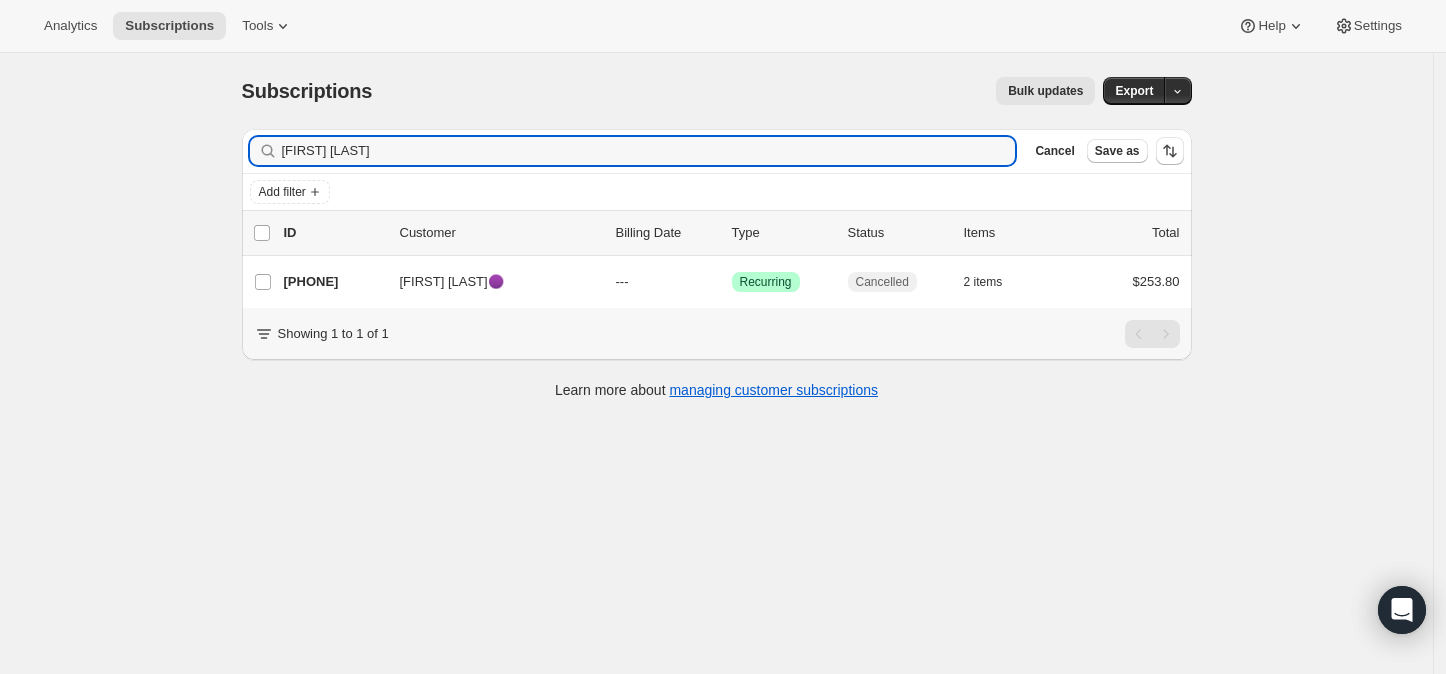 drag, startPoint x: 383, startPoint y: 154, endPoint x: 286, endPoint y: 160, distance: 97.18539 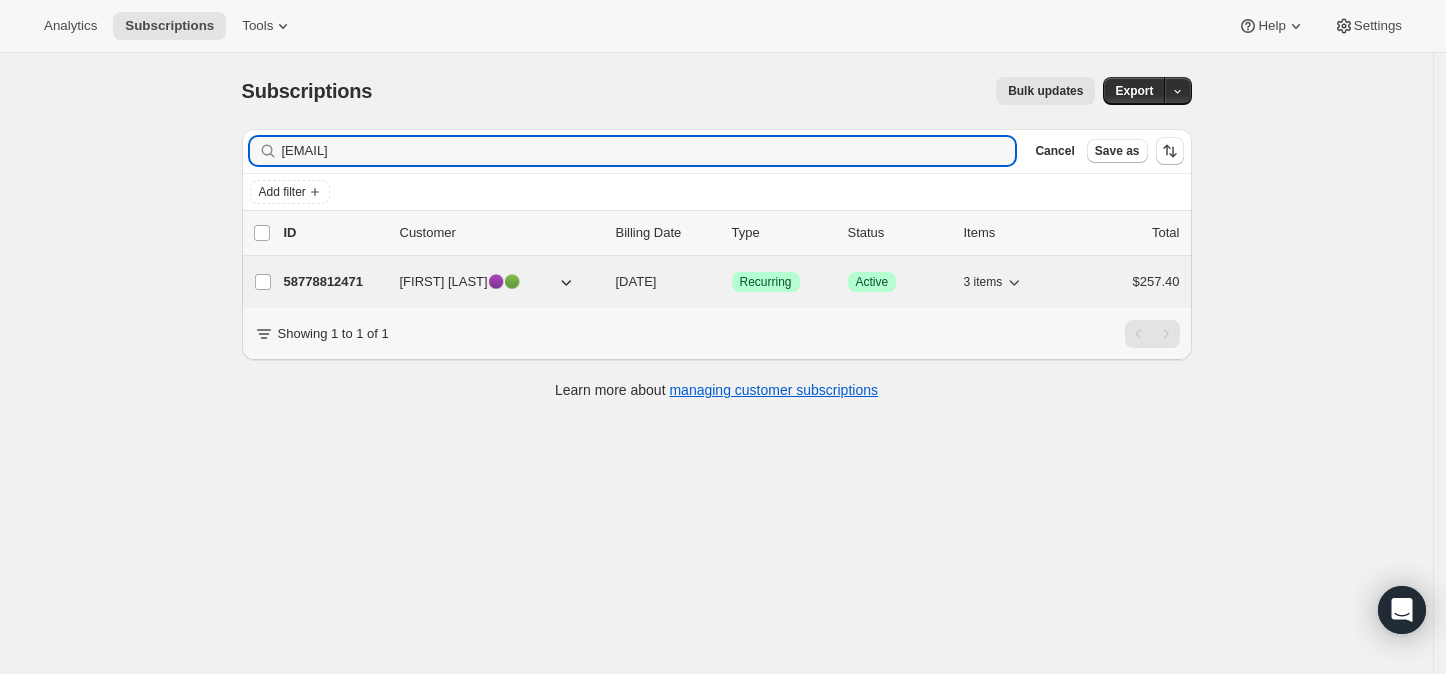type on "[EMAIL]" 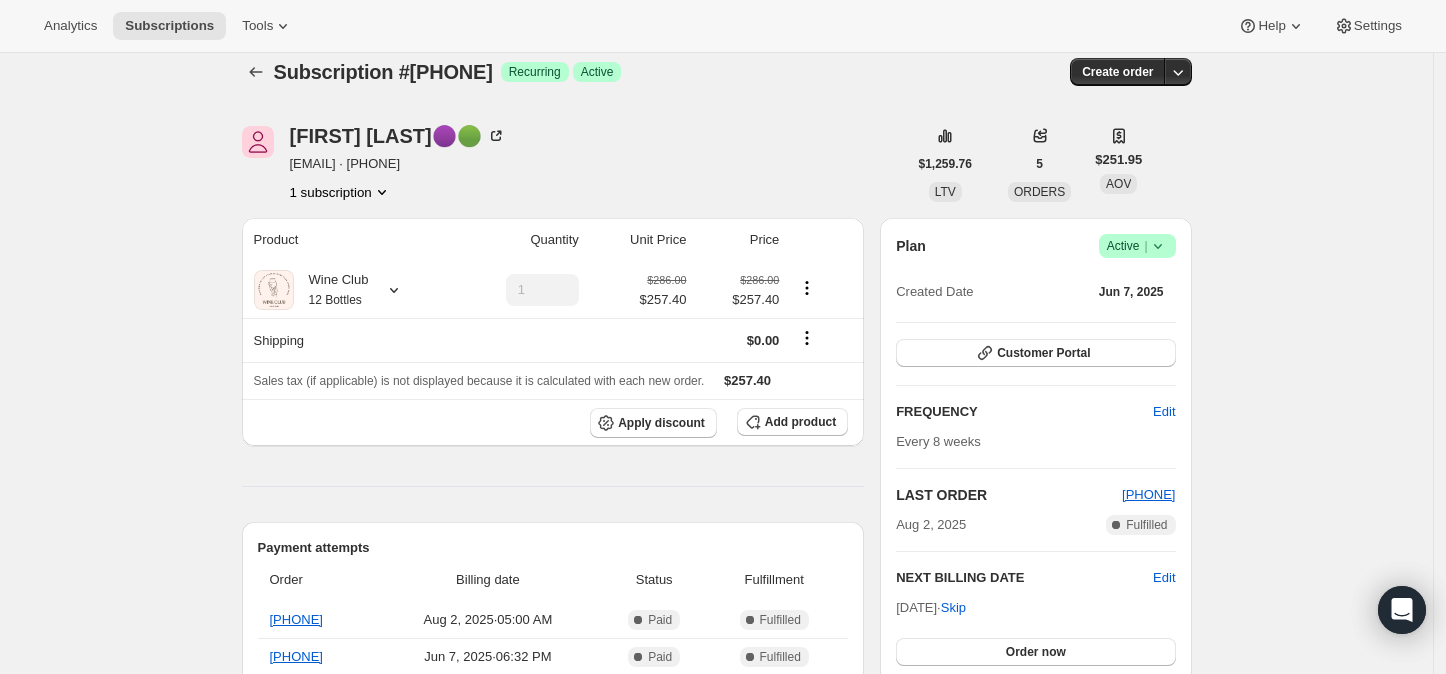 scroll, scrollTop: 0, scrollLeft: 0, axis: both 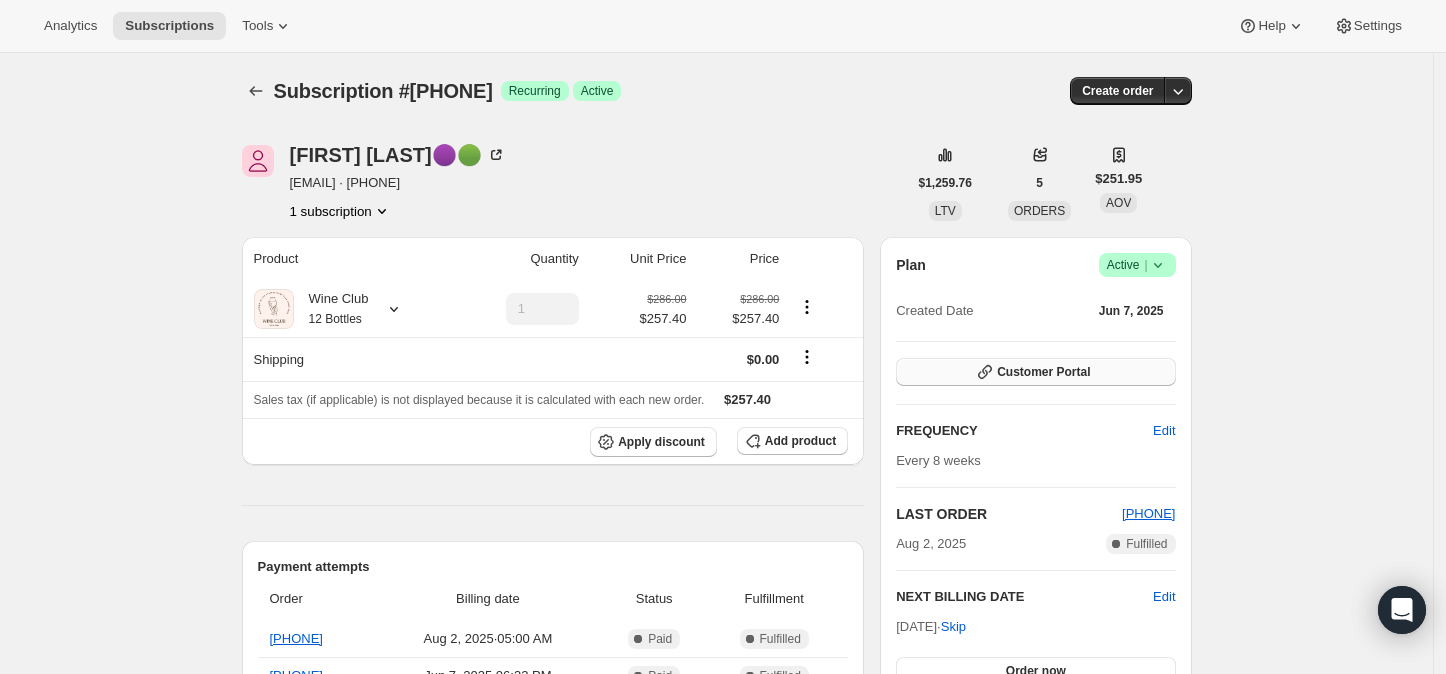 click on "Customer Portal" at bounding box center [1043, 372] 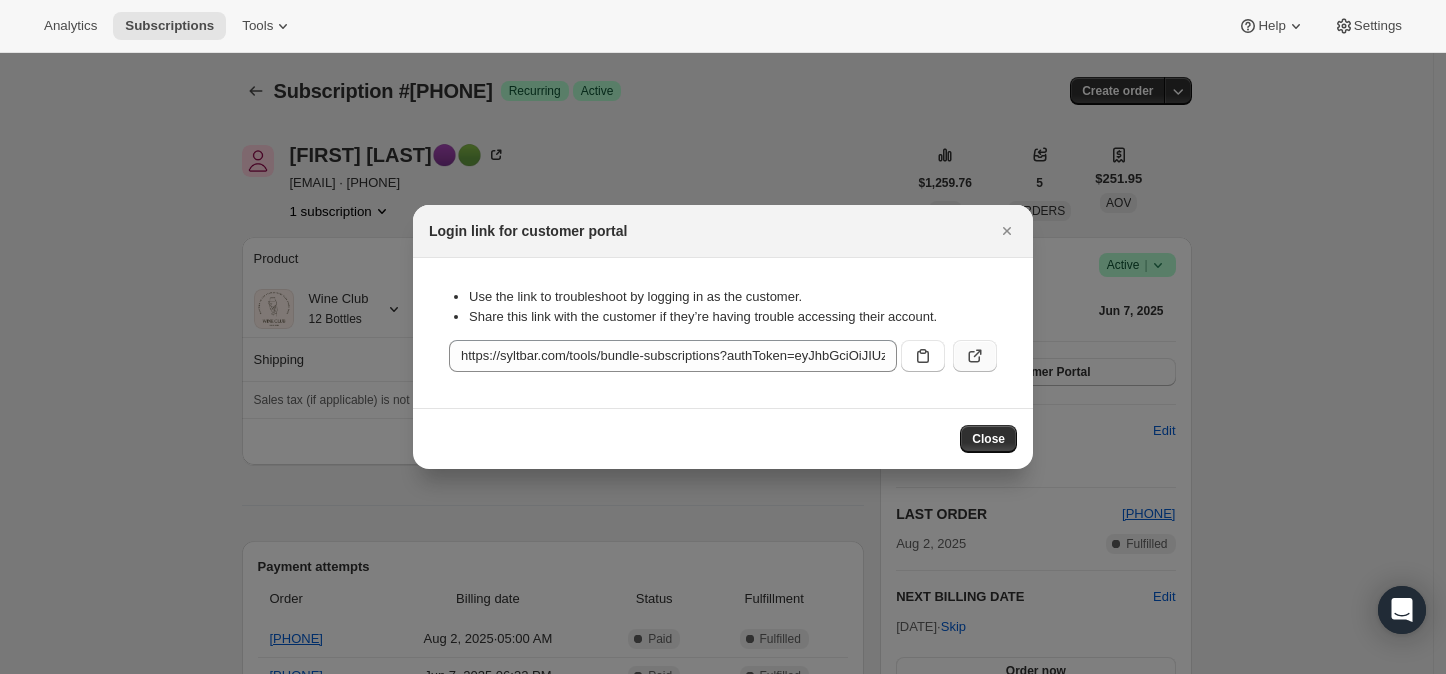 click at bounding box center [975, 356] 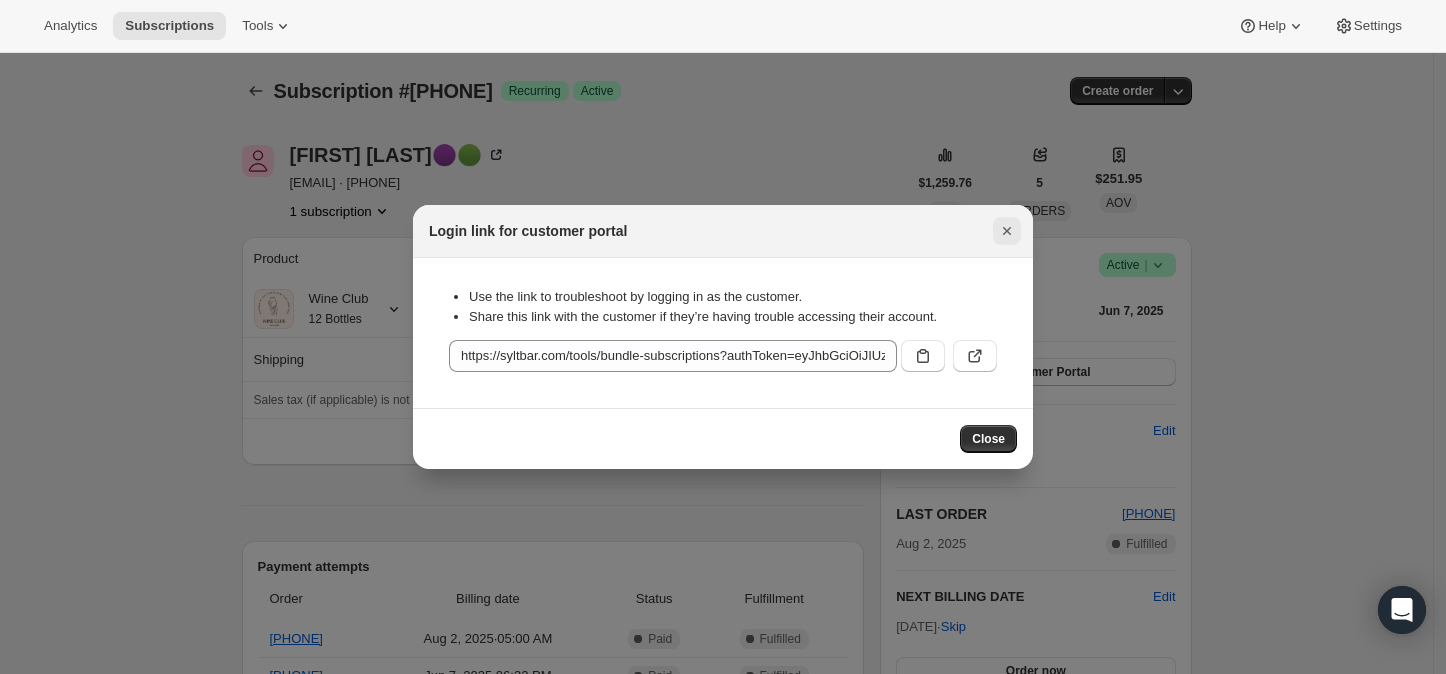 click 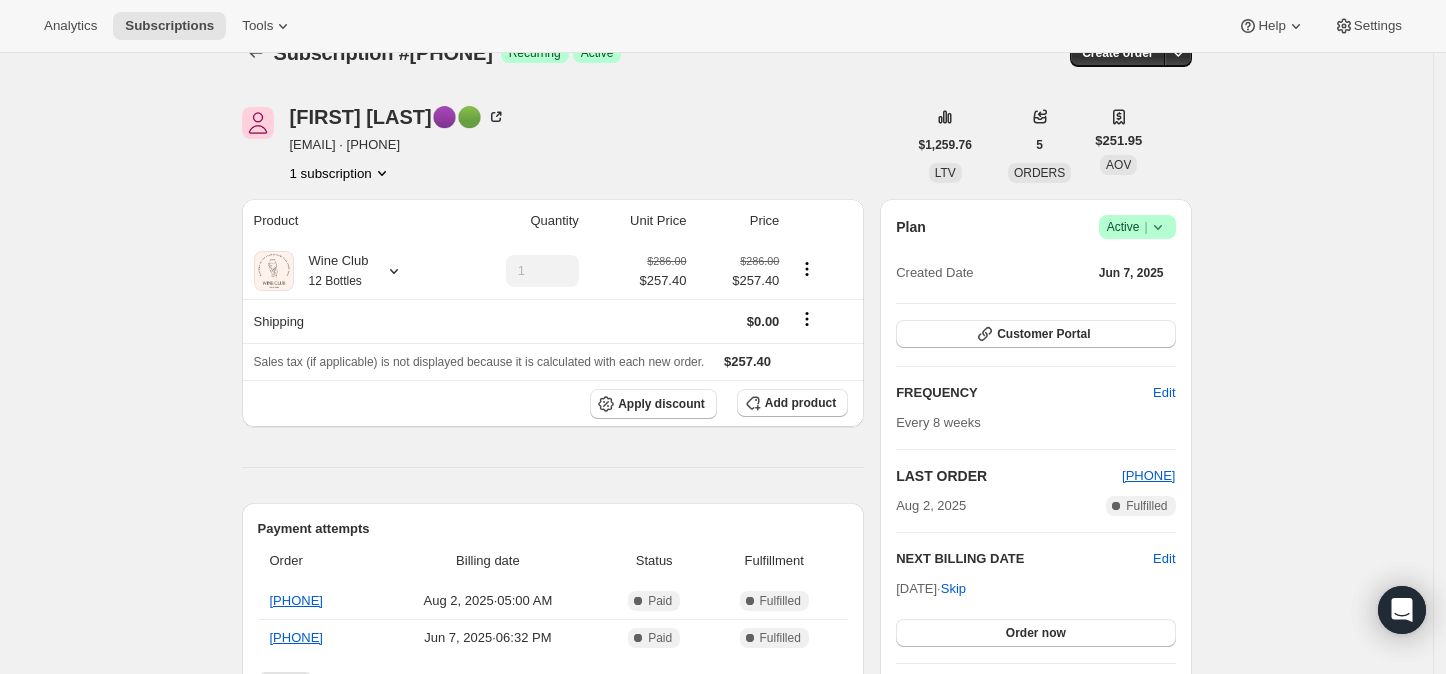 scroll, scrollTop: 0, scrollLeft: 0, axis: both 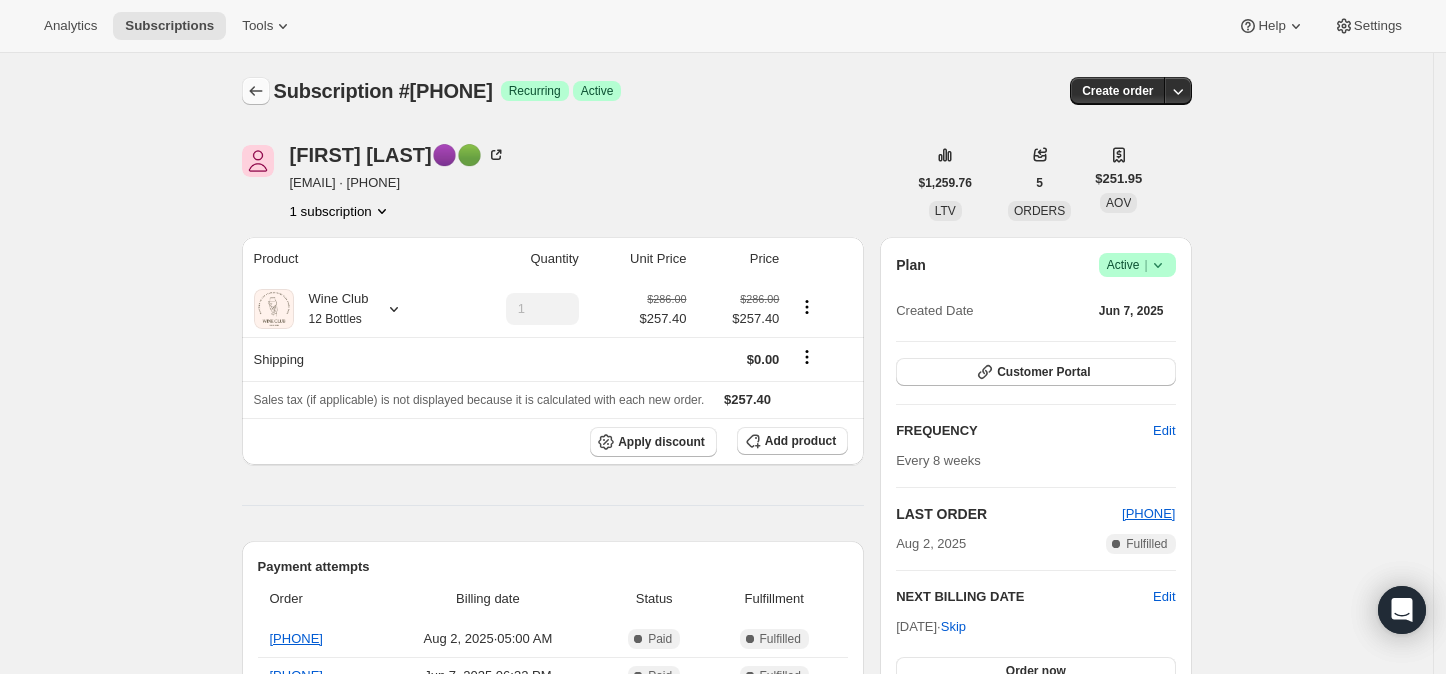 click 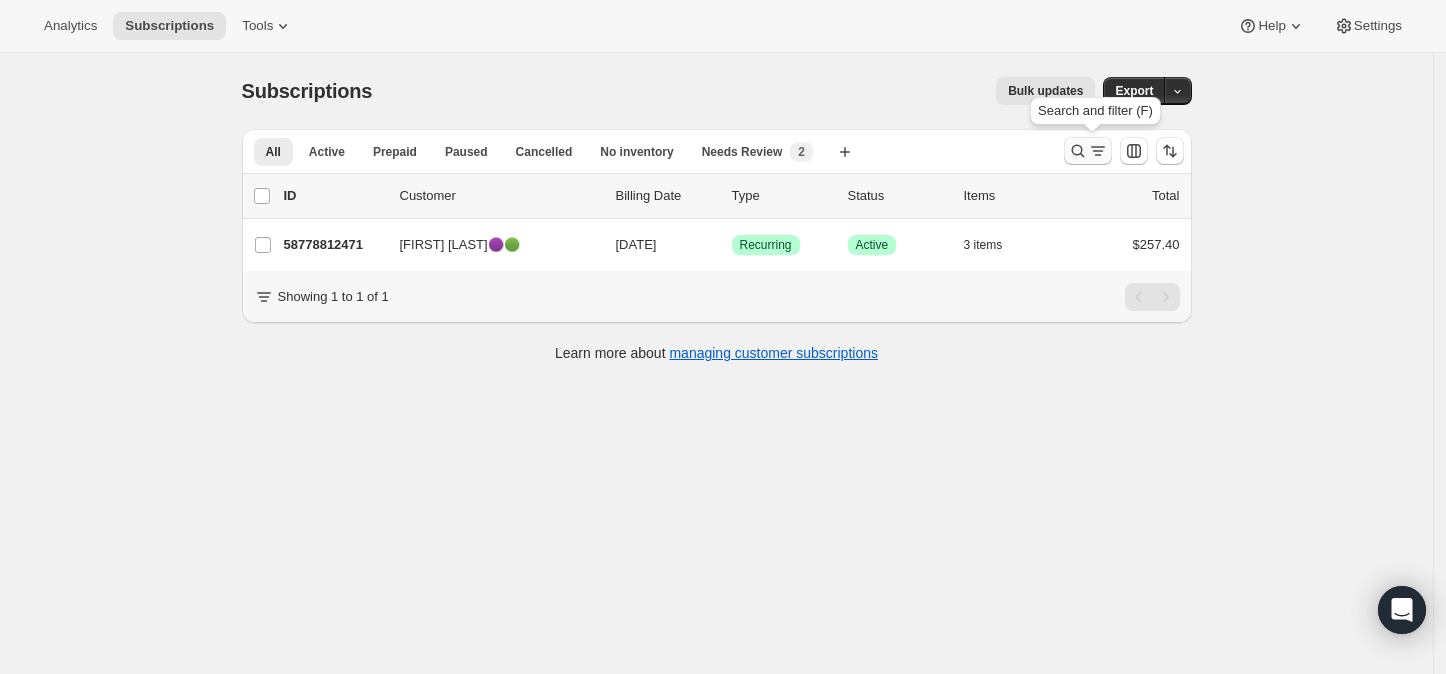 click 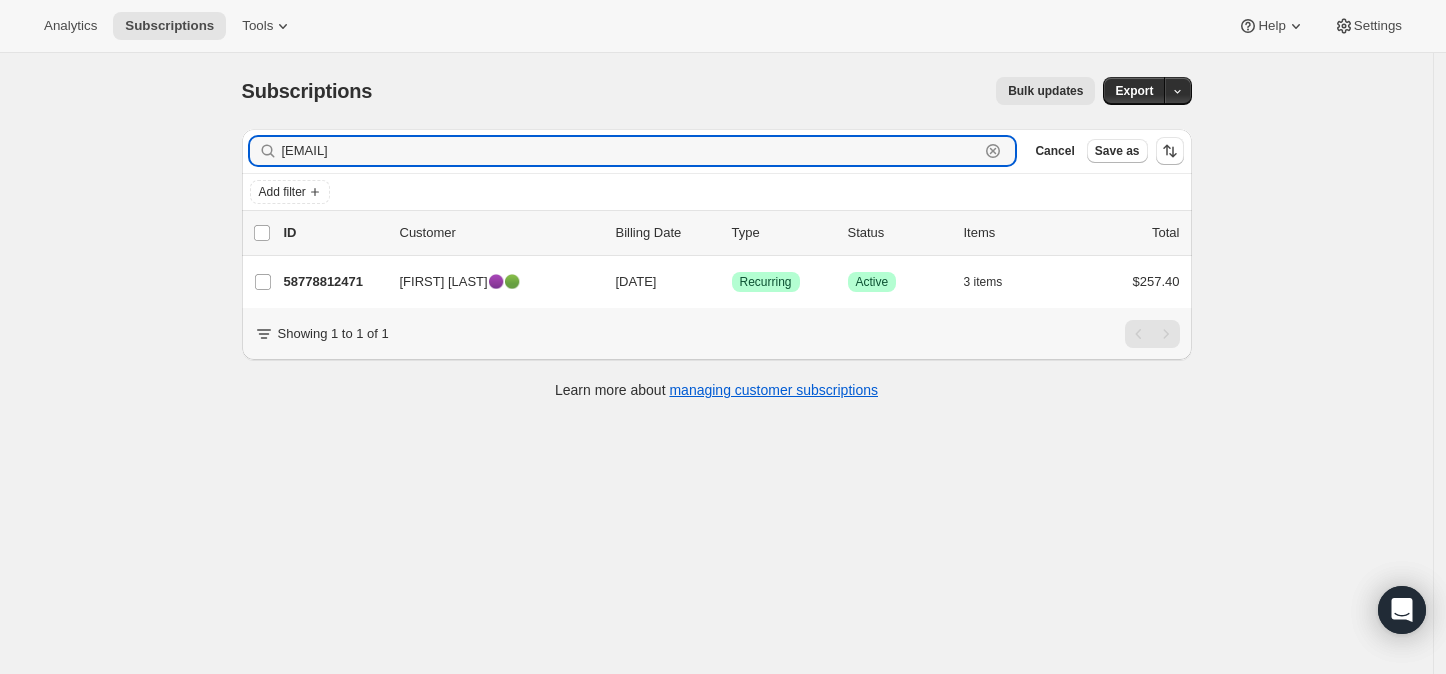 drag, startPoint x: 456, startPoint y: 151, endPoint x: 284, endPoint y: 155, distance: 172.04651 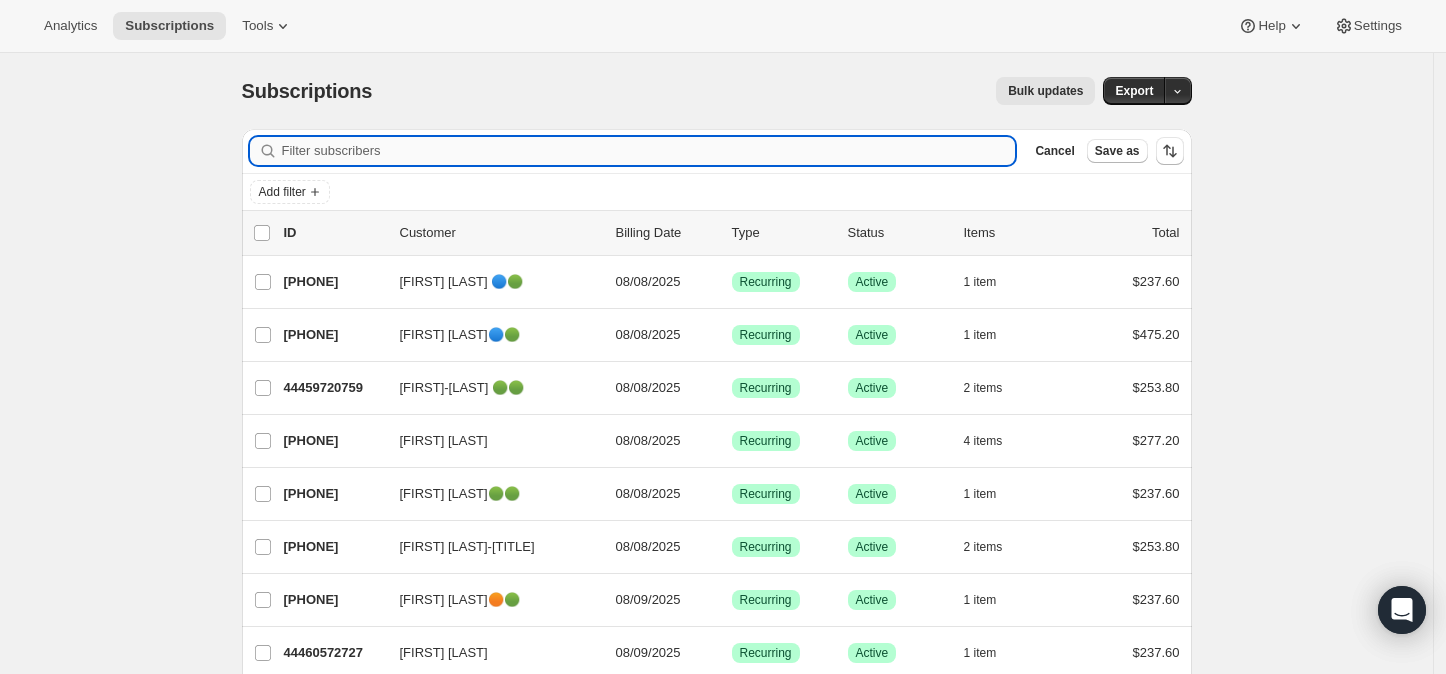 click on "Filter subscribers" at bounding box center [649, 151] 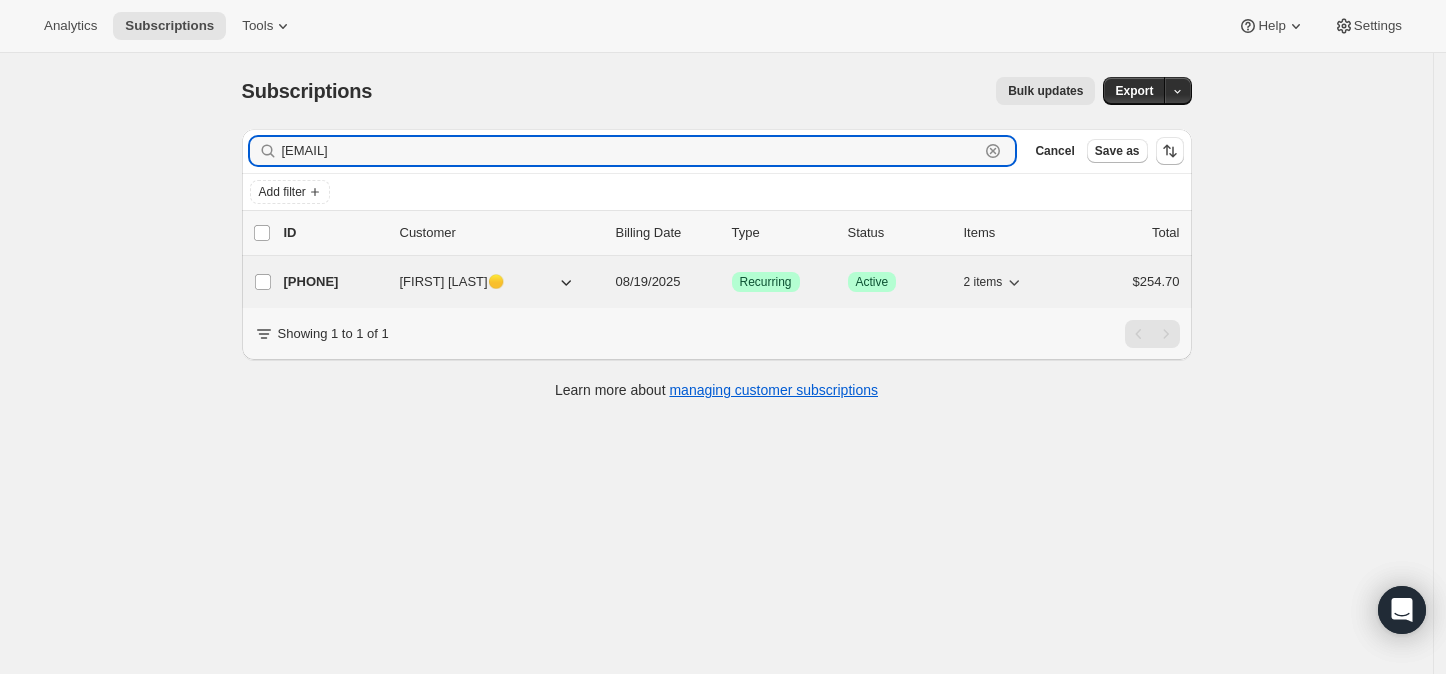 type on "[EMAIL]" 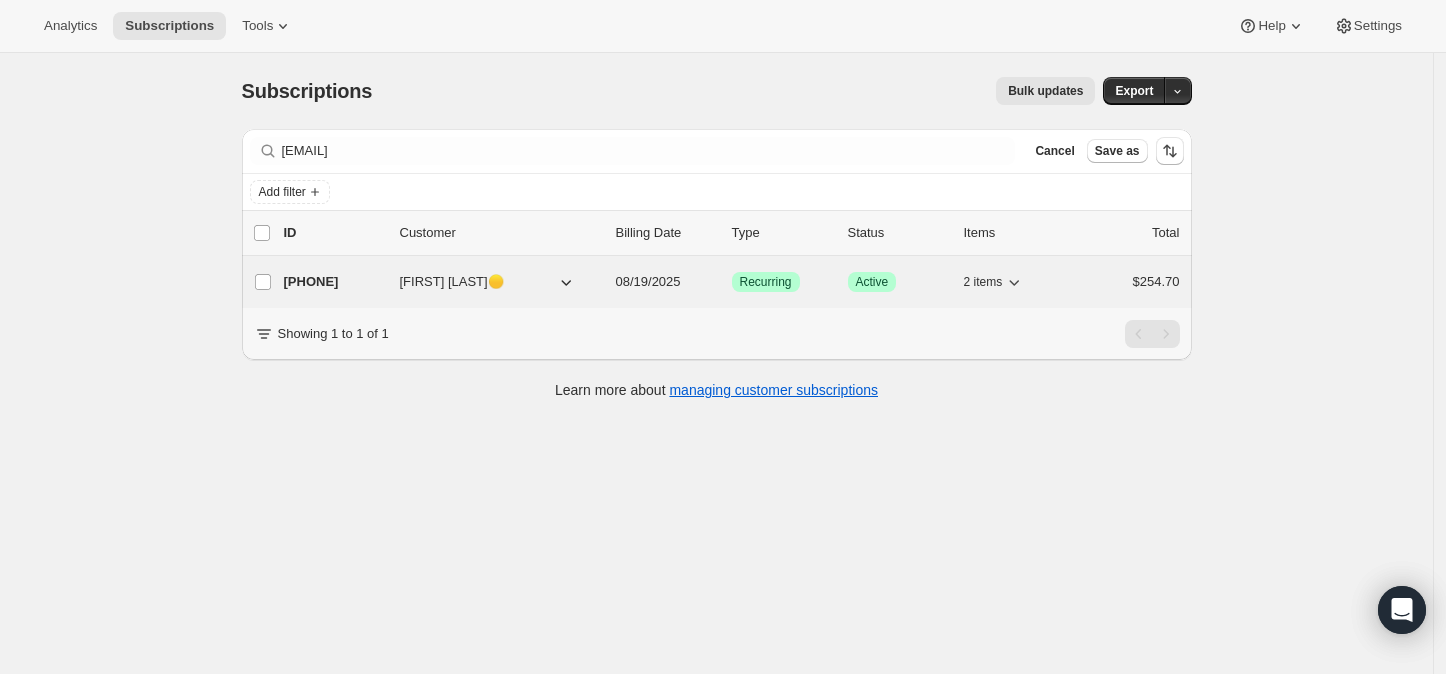 click on "[PHONE]" at bounding box center [334, 282] 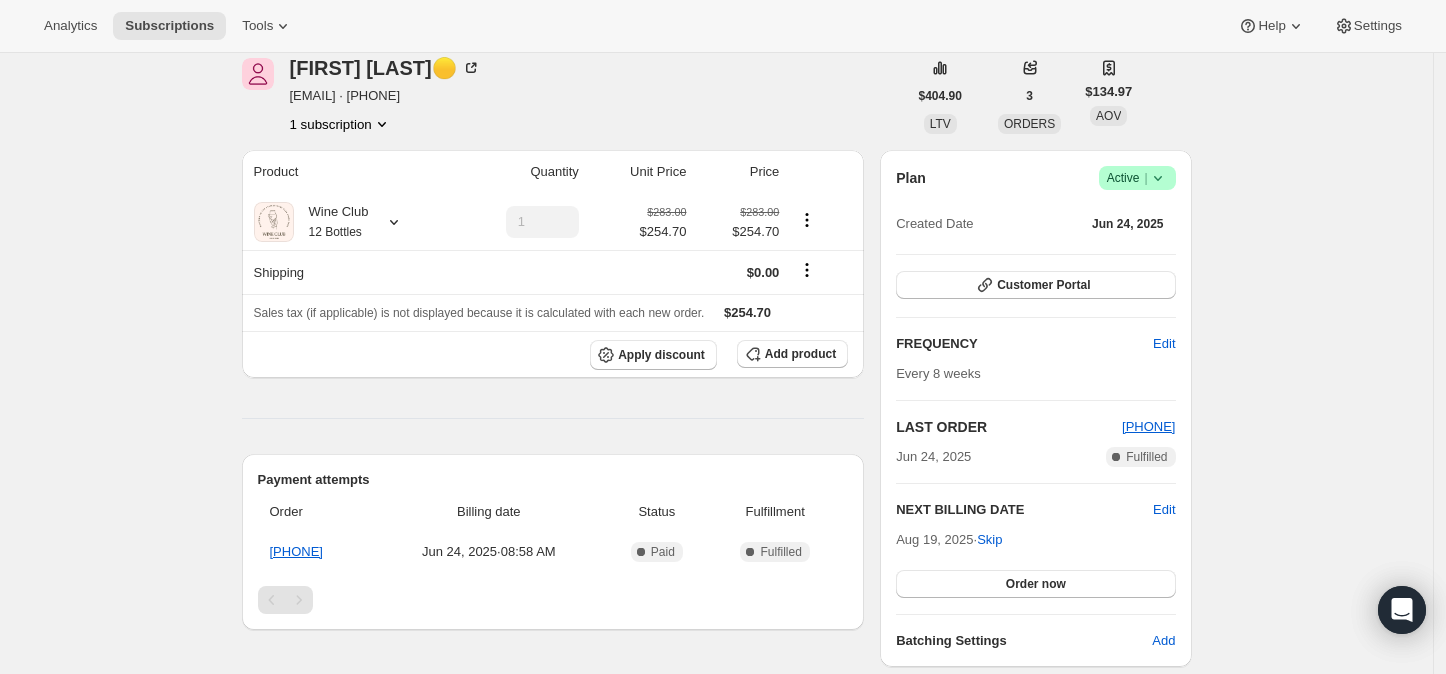 scroll, scrollTop: 111, scrollLeft: 0, axis: vertical 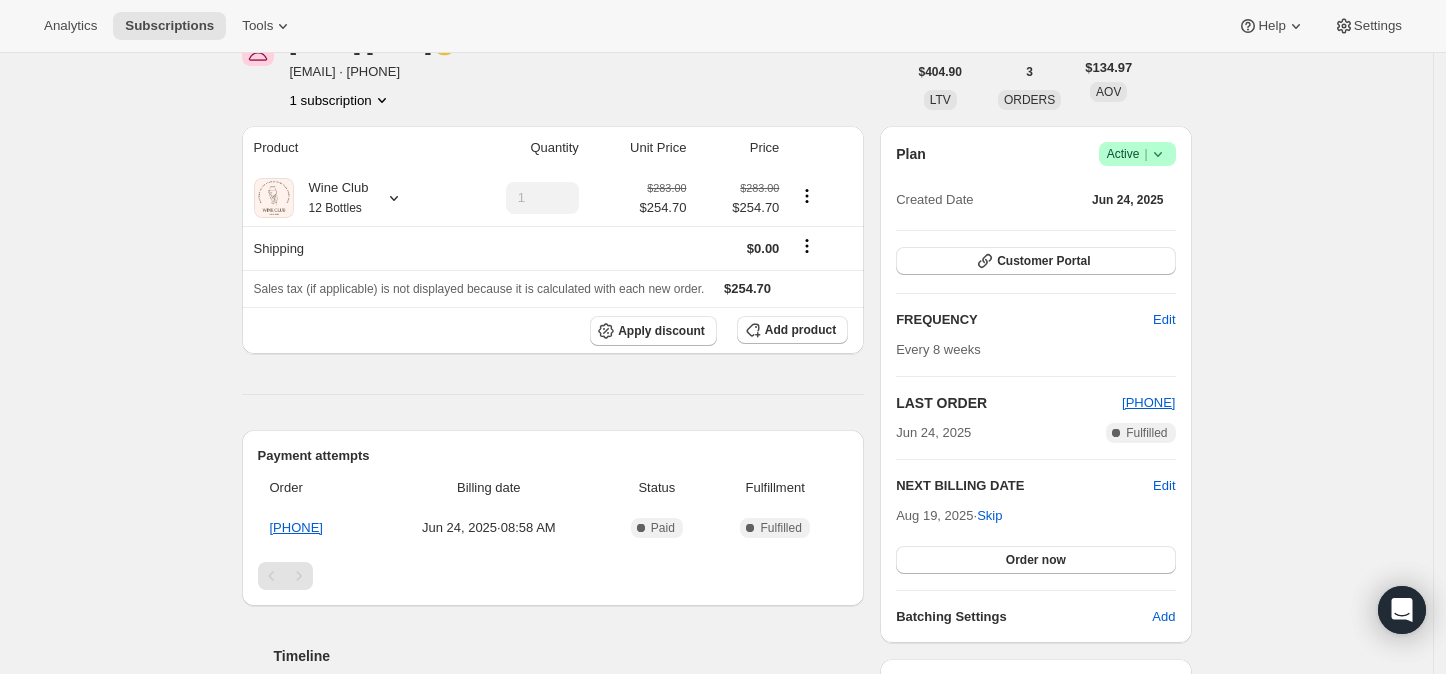 click 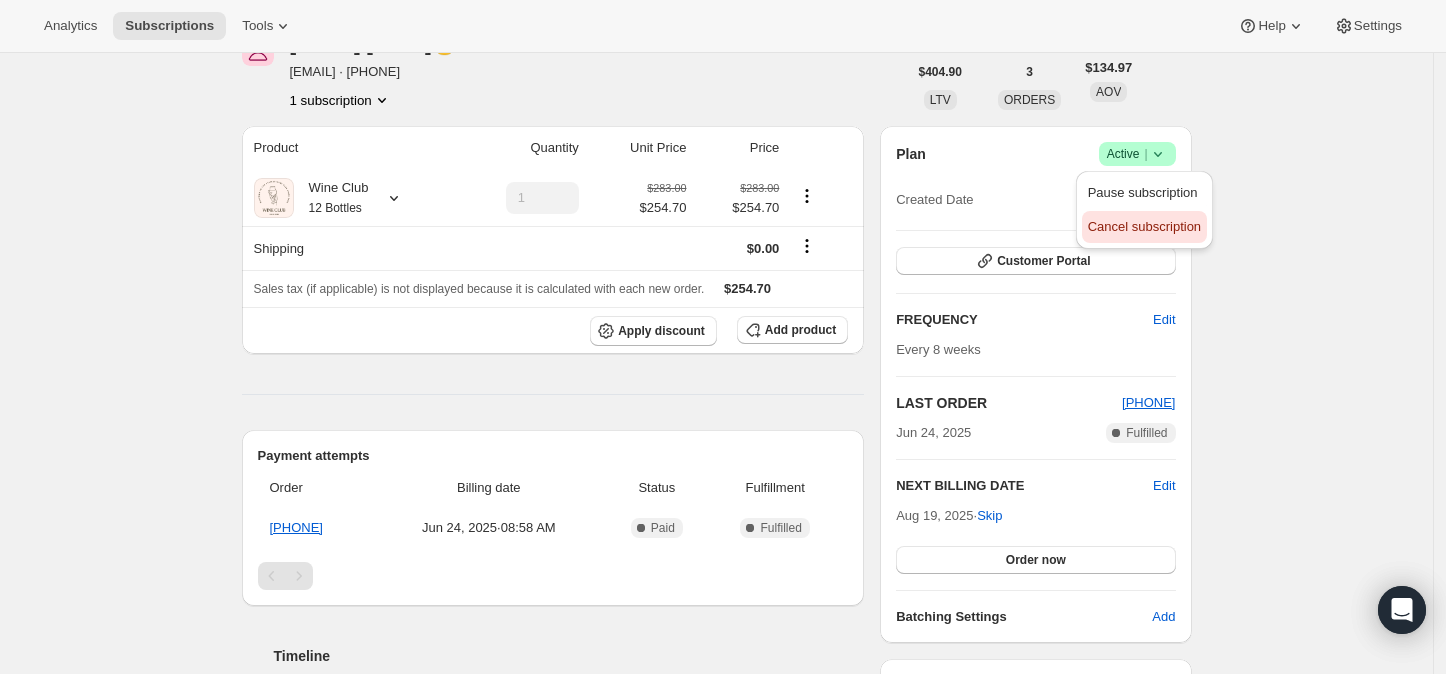 click on "Cancel subscription" at bounding box center [1144, 226] 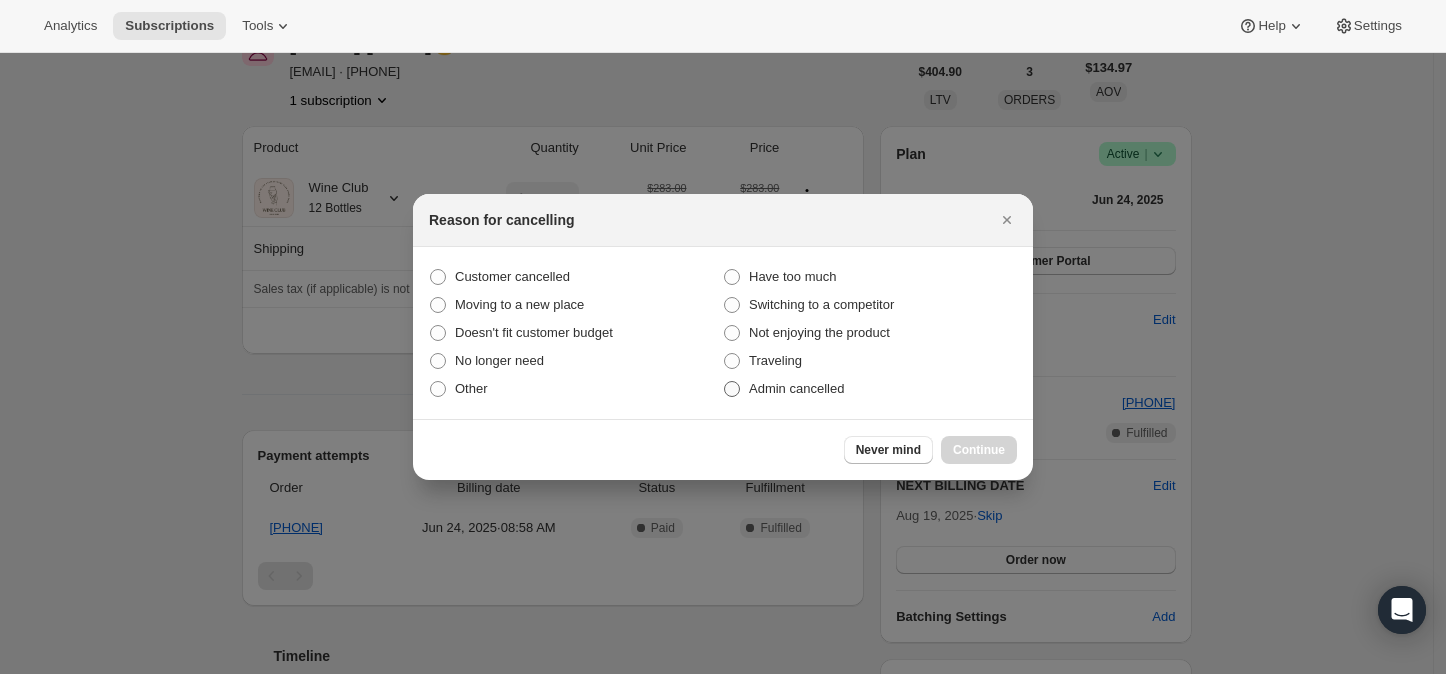 click at bounding box center [732, 389] 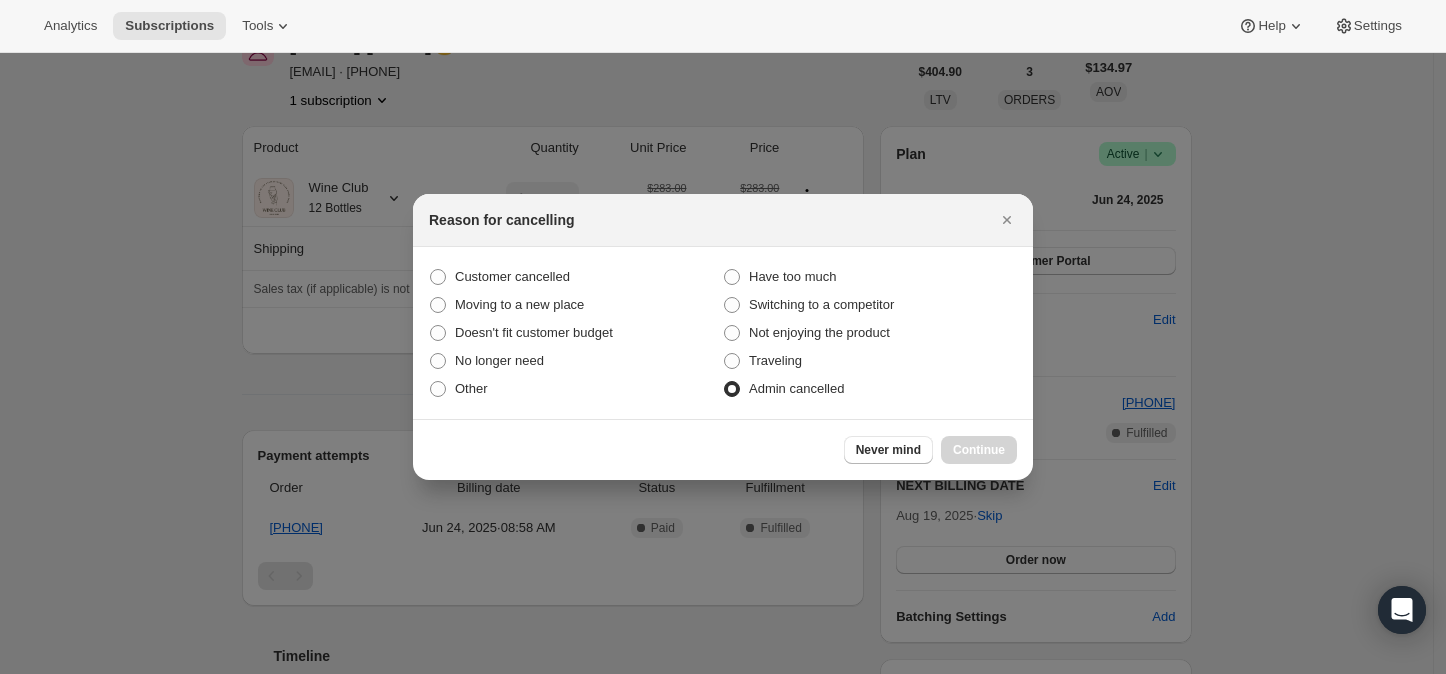 radio on "true" 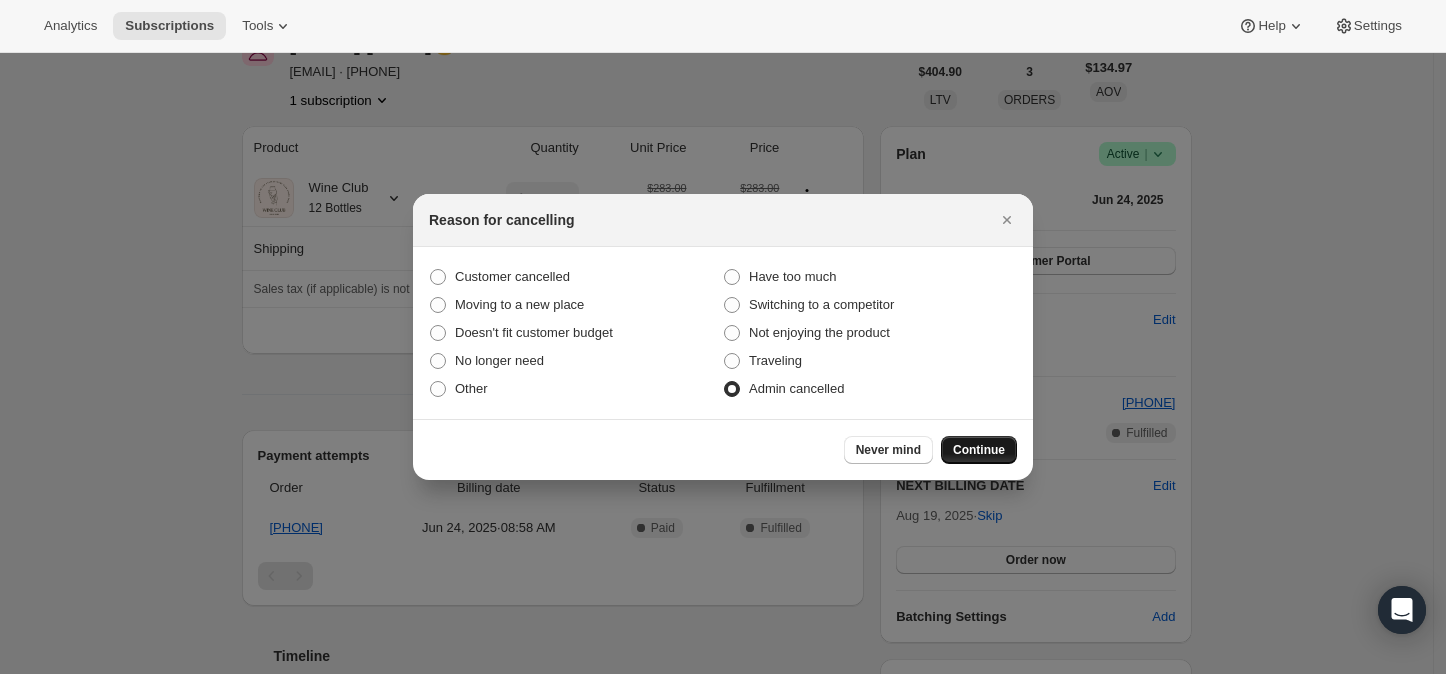 click on "Continue" at bounding box center [979, 450] 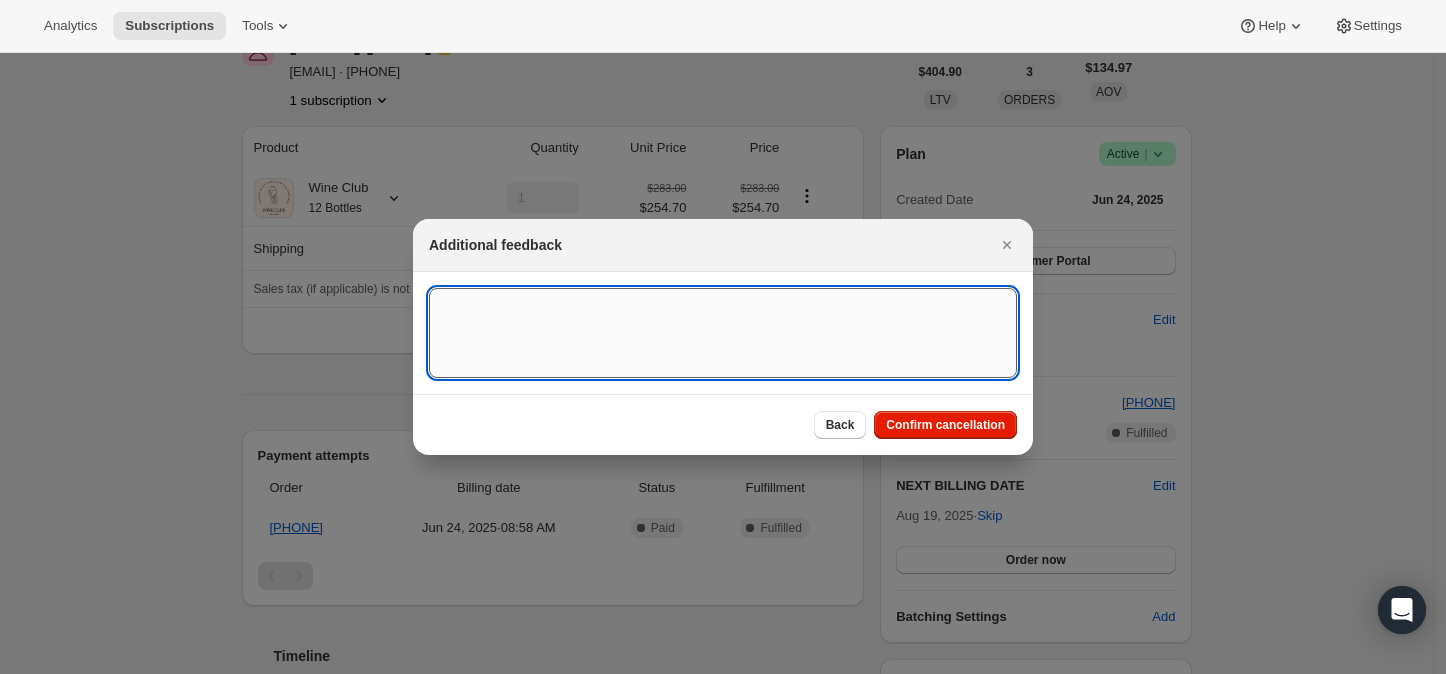 click at bounding box center [723, 333] 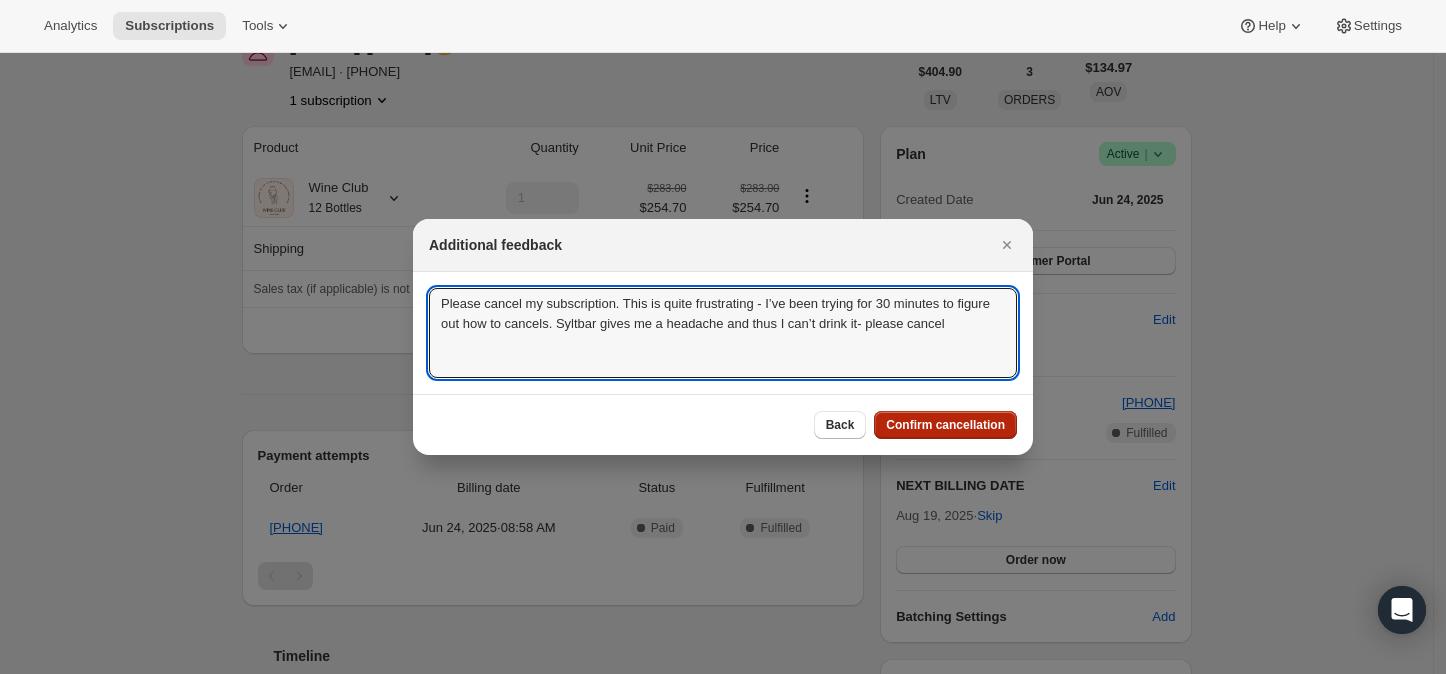 type on "Please cancel my subscription. This is quite frustrating - I’ve been trying for 30 minutes to figure out how to cancels. Syltbar gives me a headache and thus I can’t drink it- please cancel" 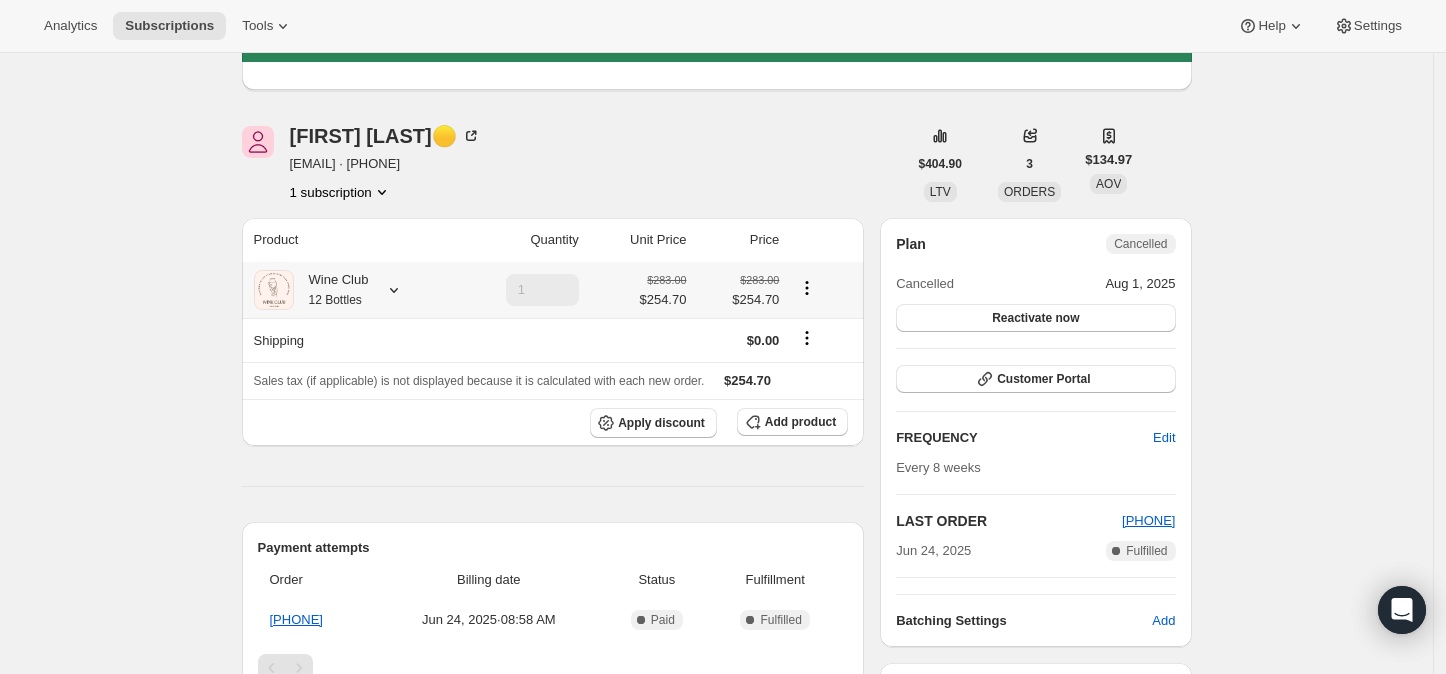 click 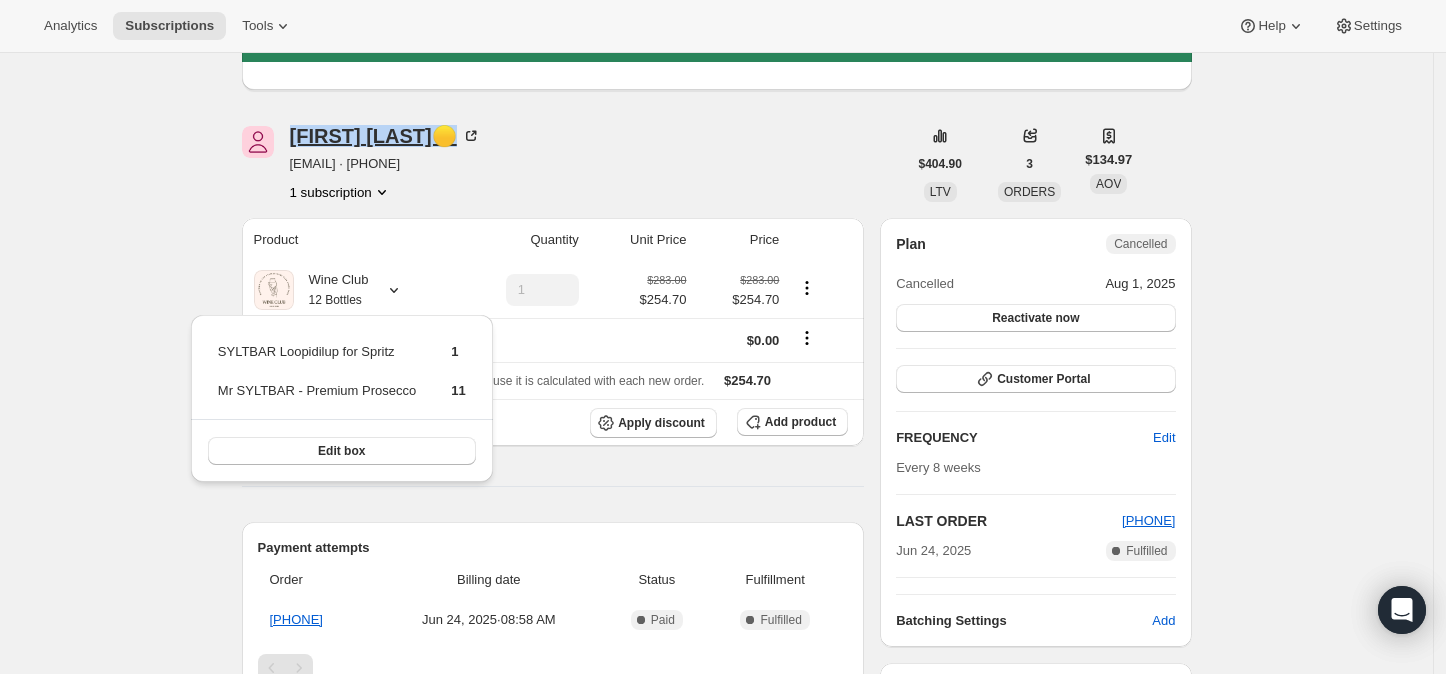 drag, startPoint x: 290, startPoint y: 138, endPoint x: 433, endPoint y: 138, distance: 143 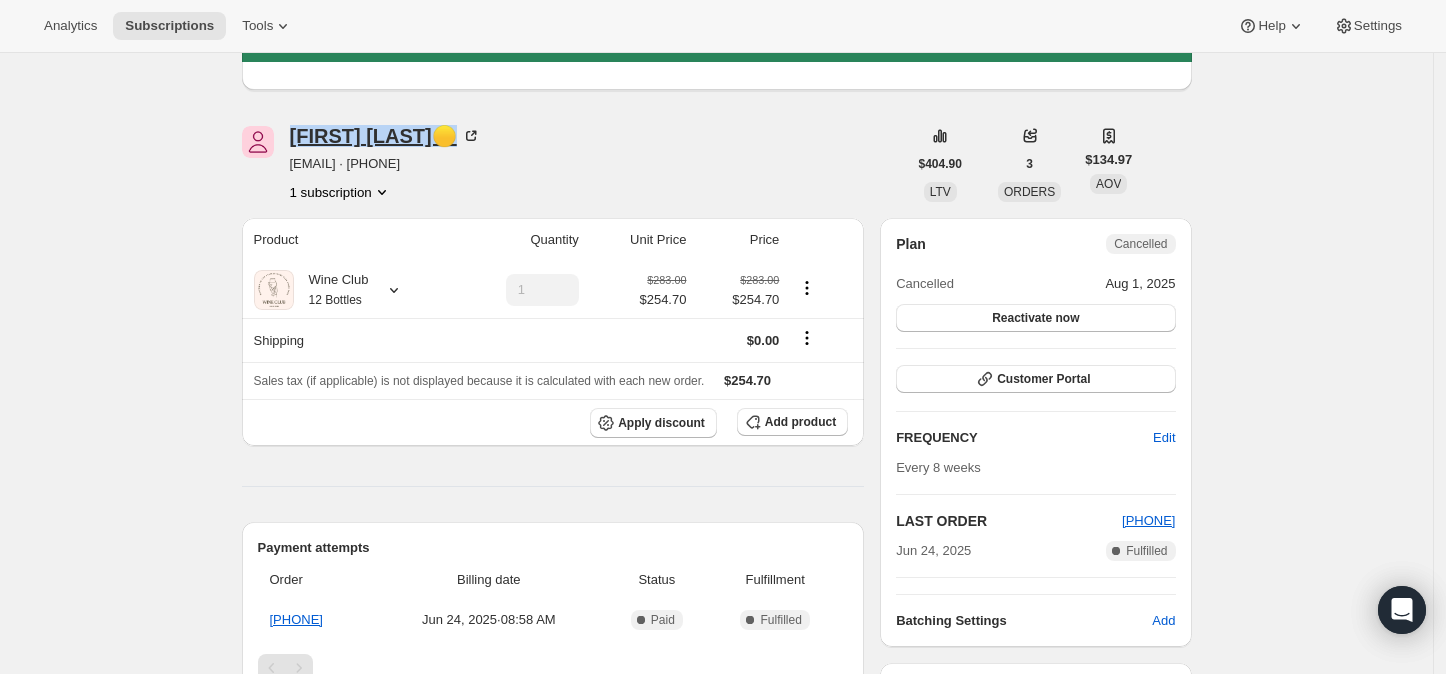 copy on "[FIRST] [LAST]" 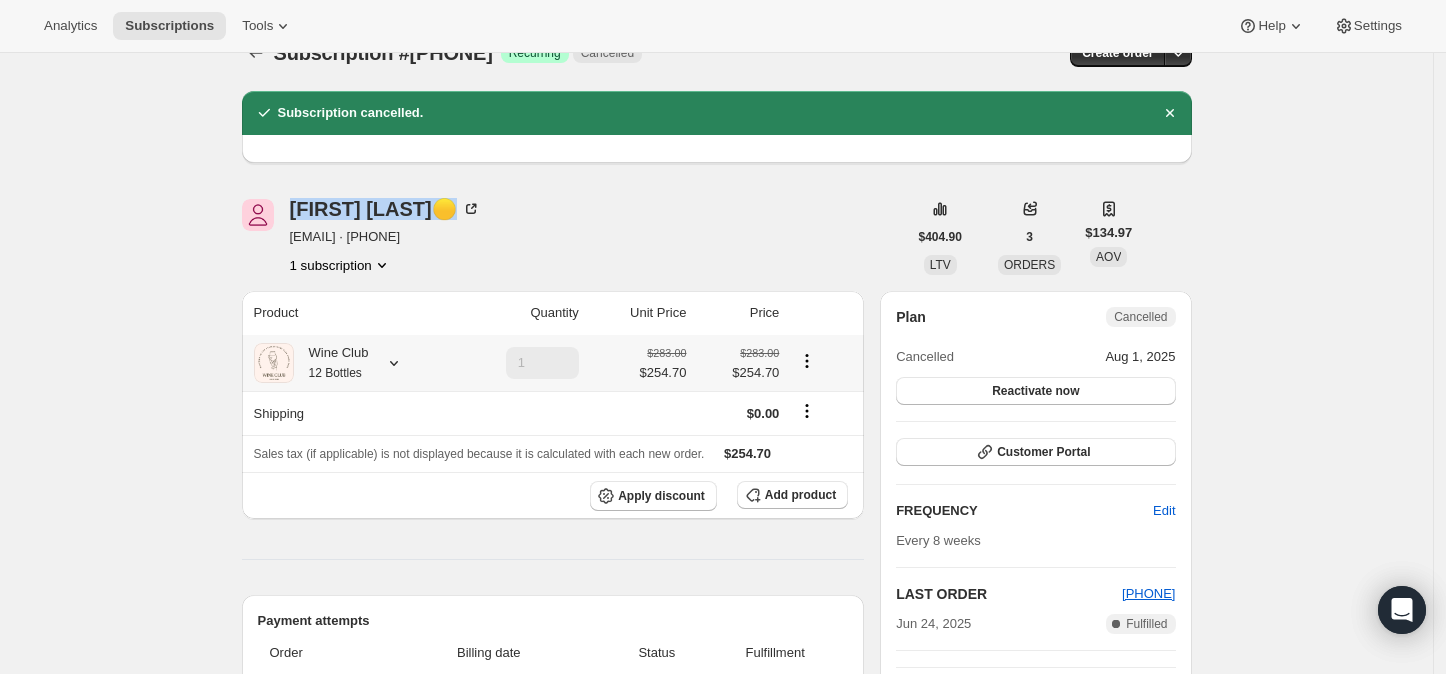 scroll, scrollTop: 0, scrollLeft: 0, axis: both 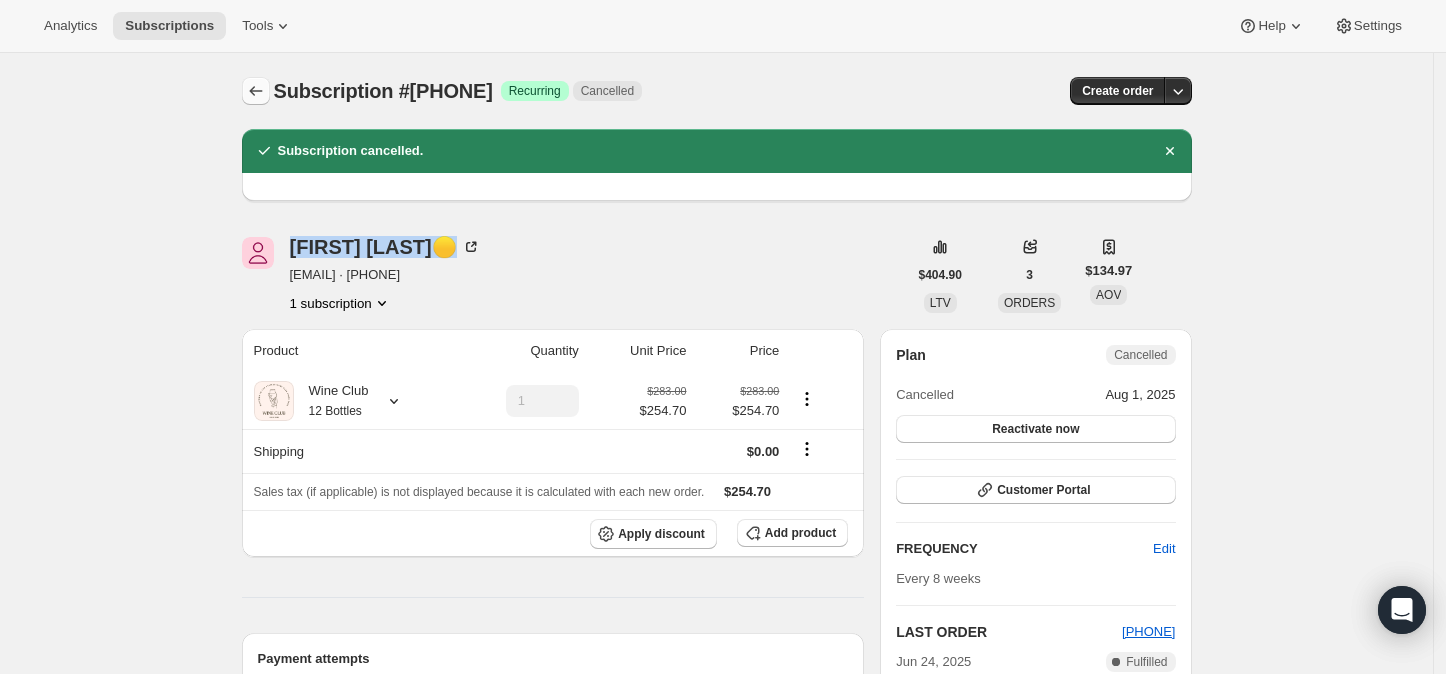 click 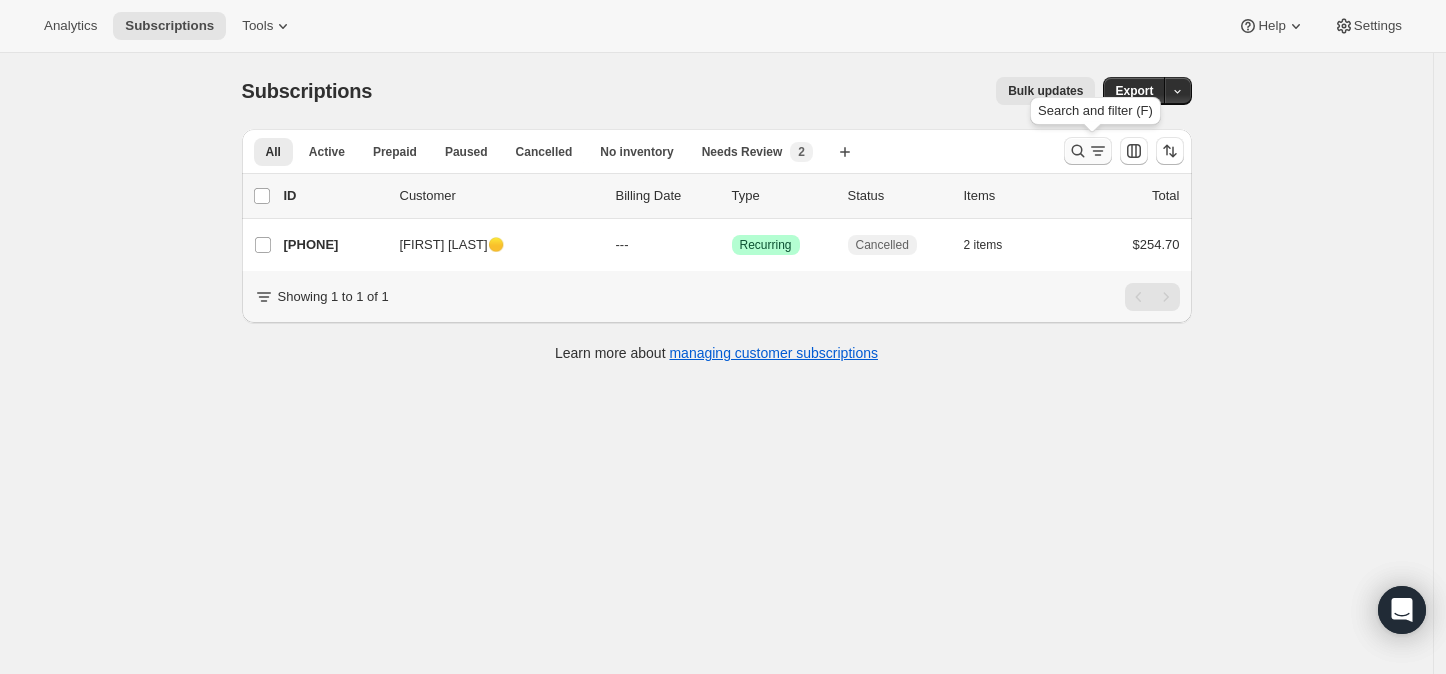 click 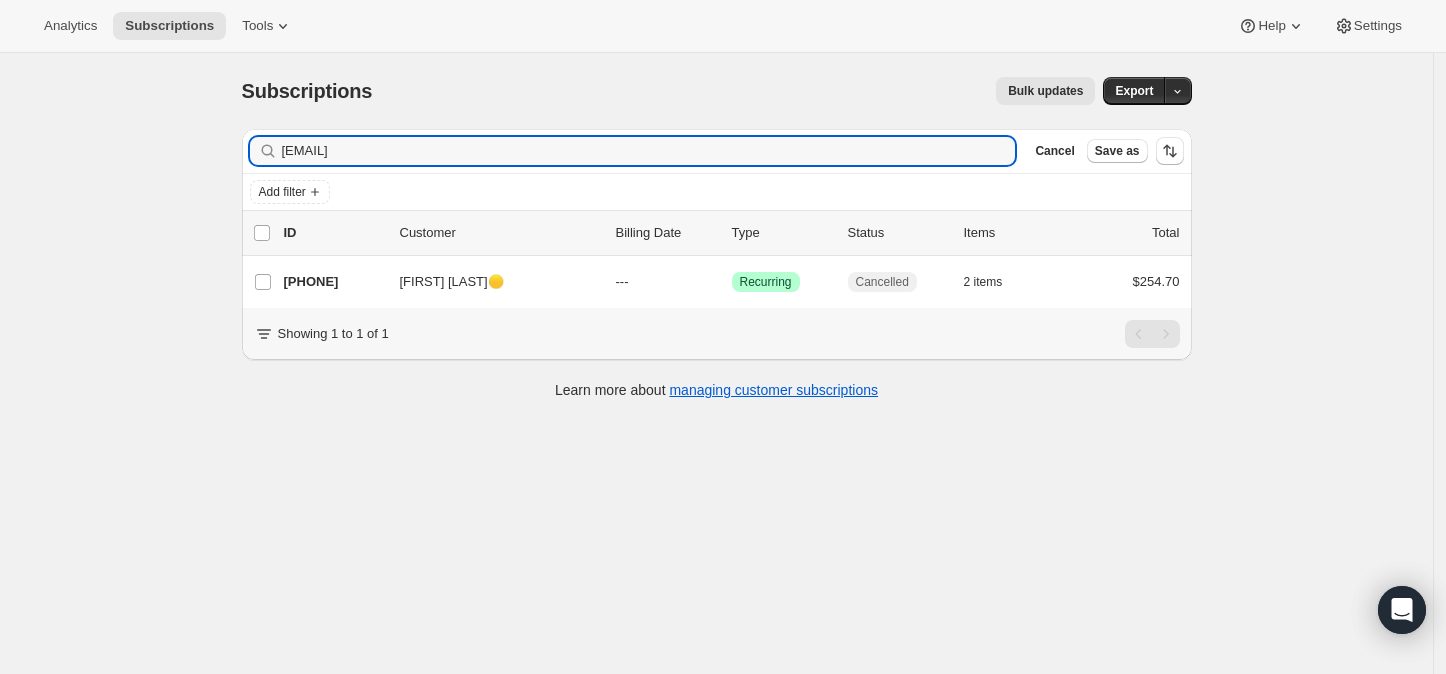 drag, startPoint x: 460, startPoint y: 150, endPoint x: 273, endPoint y: 159, distance: 187.21645 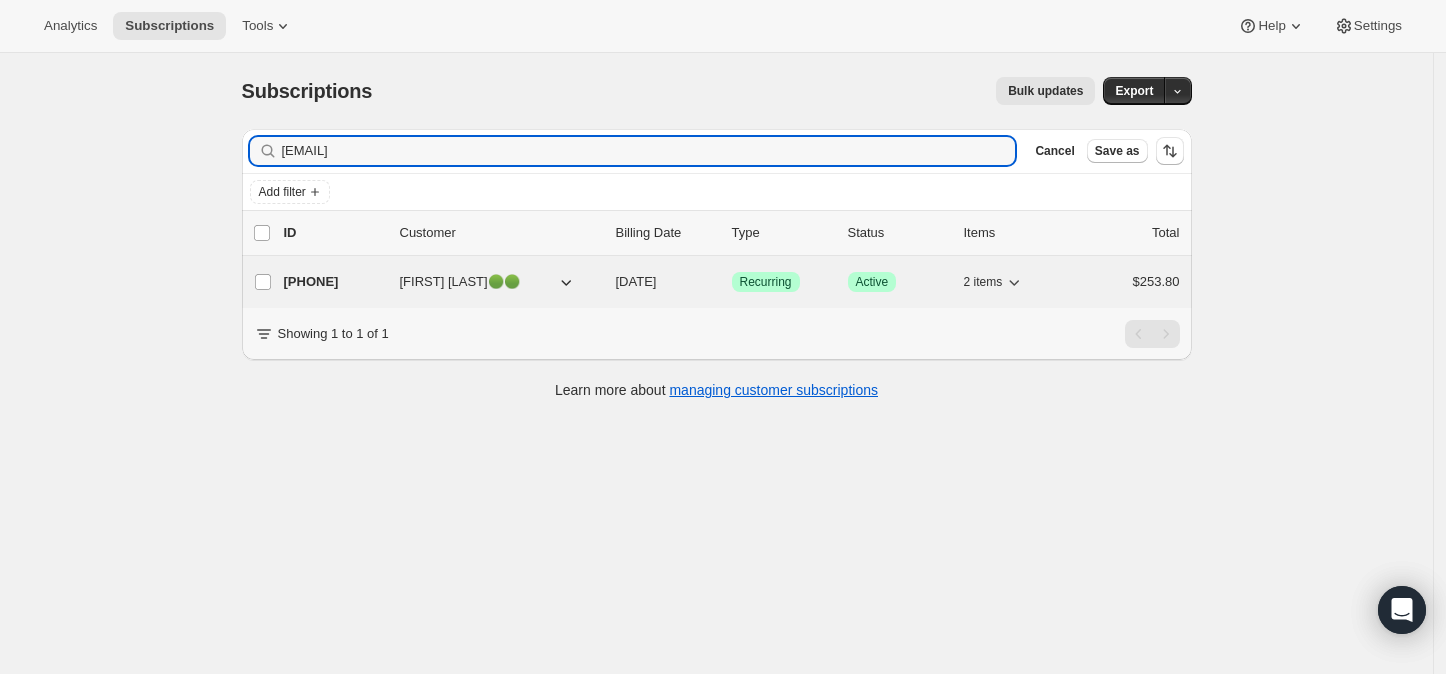 type on "[EMAIL]" 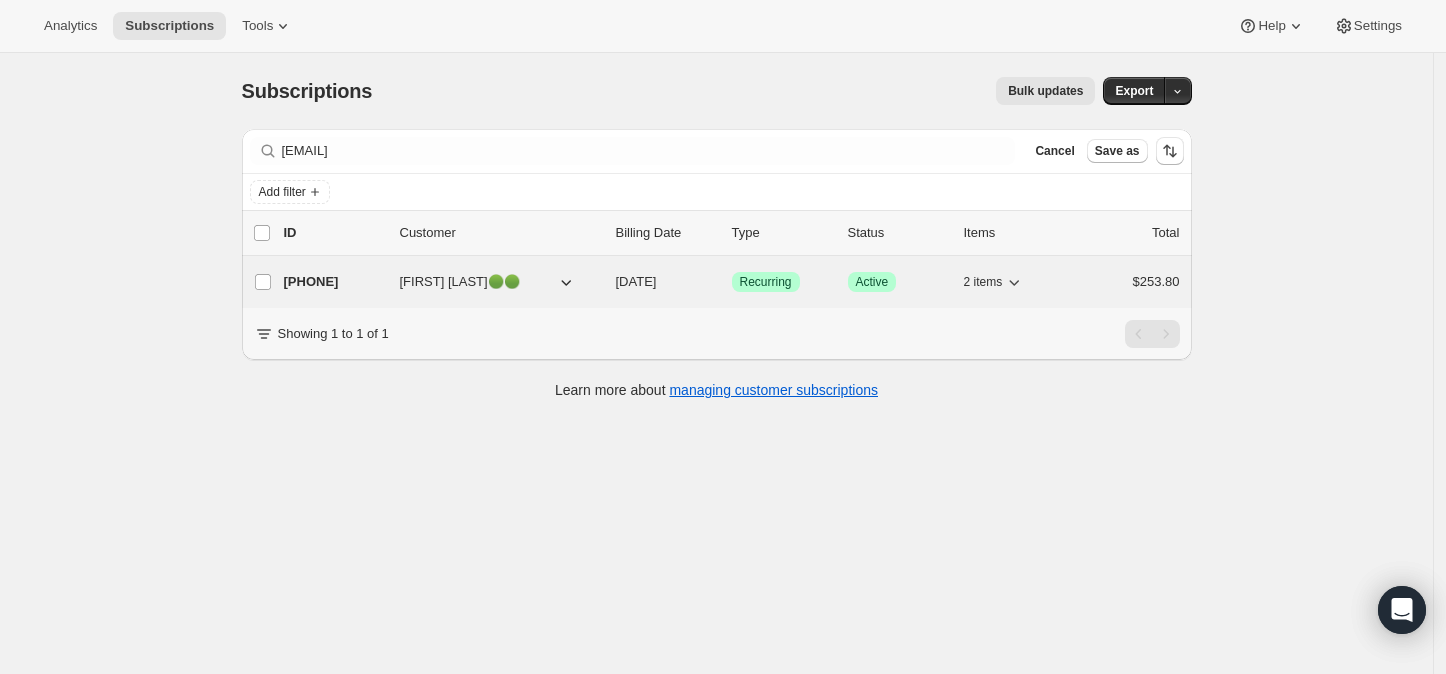 click on "[PHONE]" at bounding box center (334, 282) 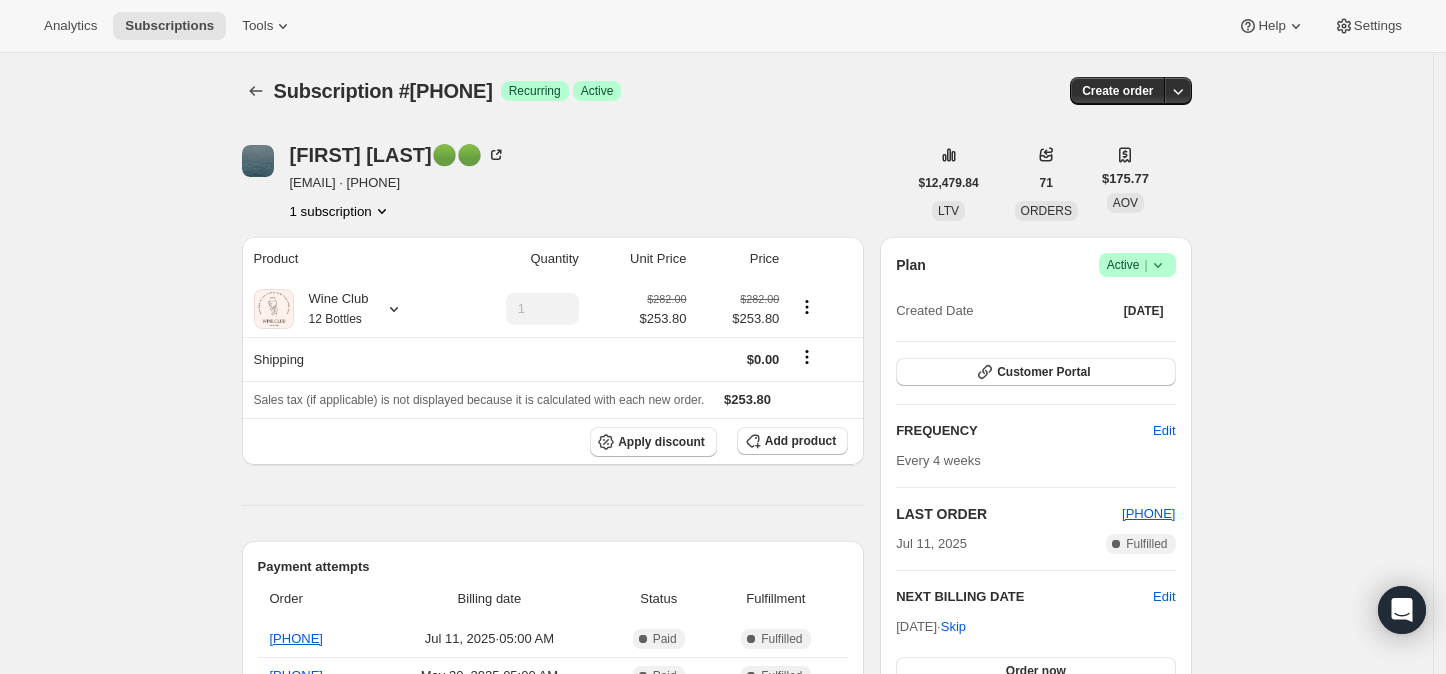 click 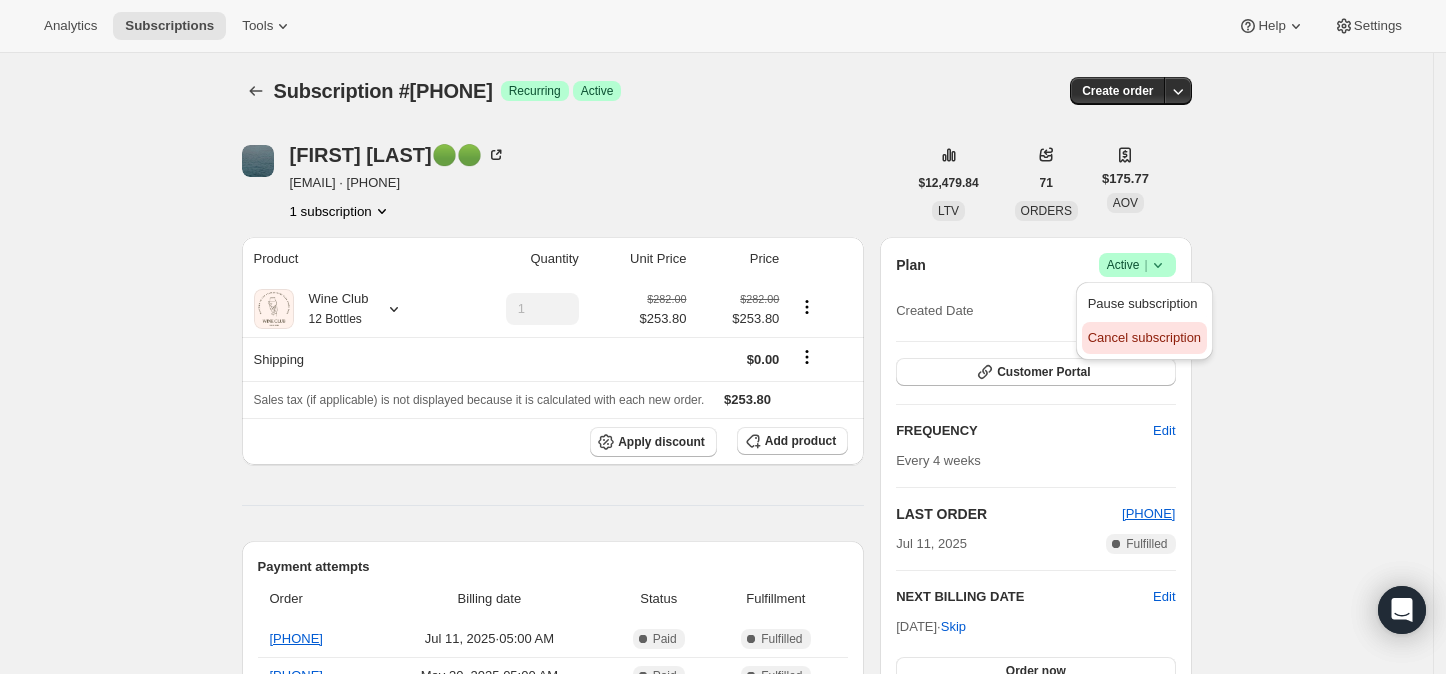 click on "Cancel subscription" at bounding box center [1144, 337] 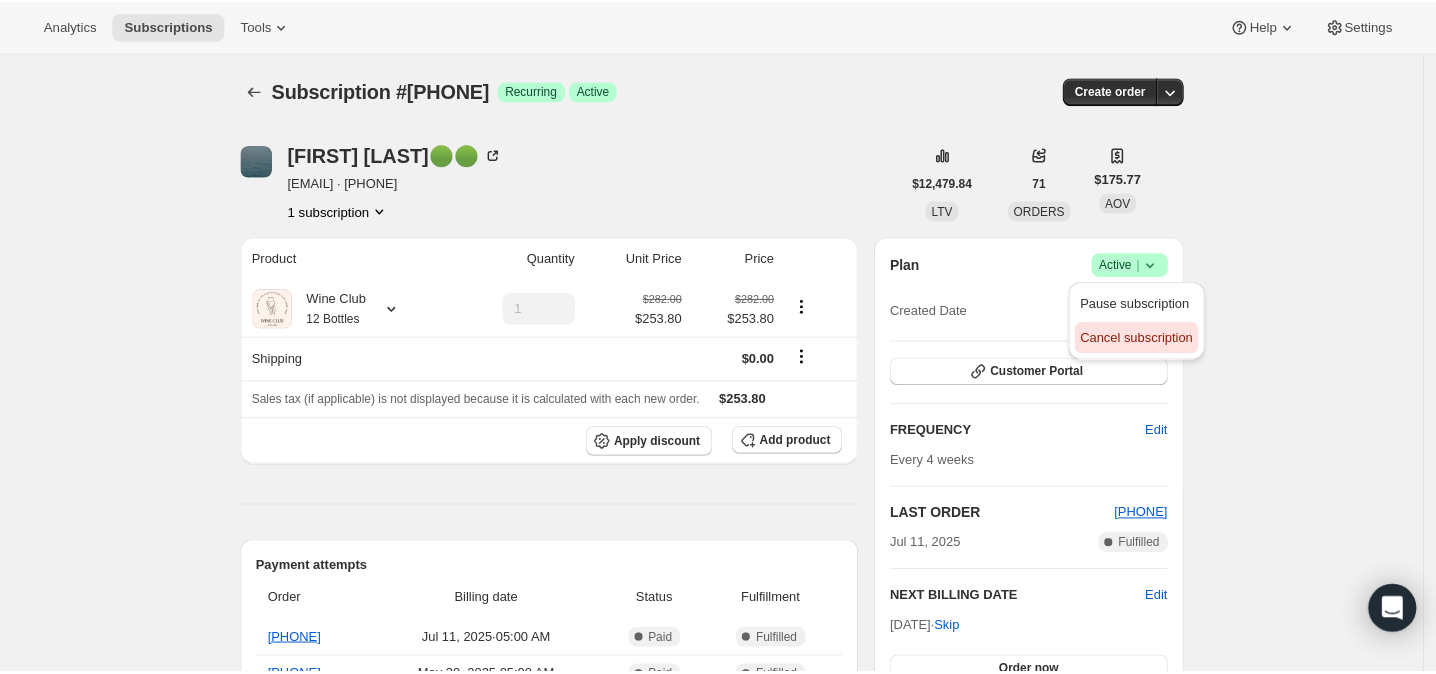 scroll, scrollTop: 0, scrollLeft: 0, axis: both 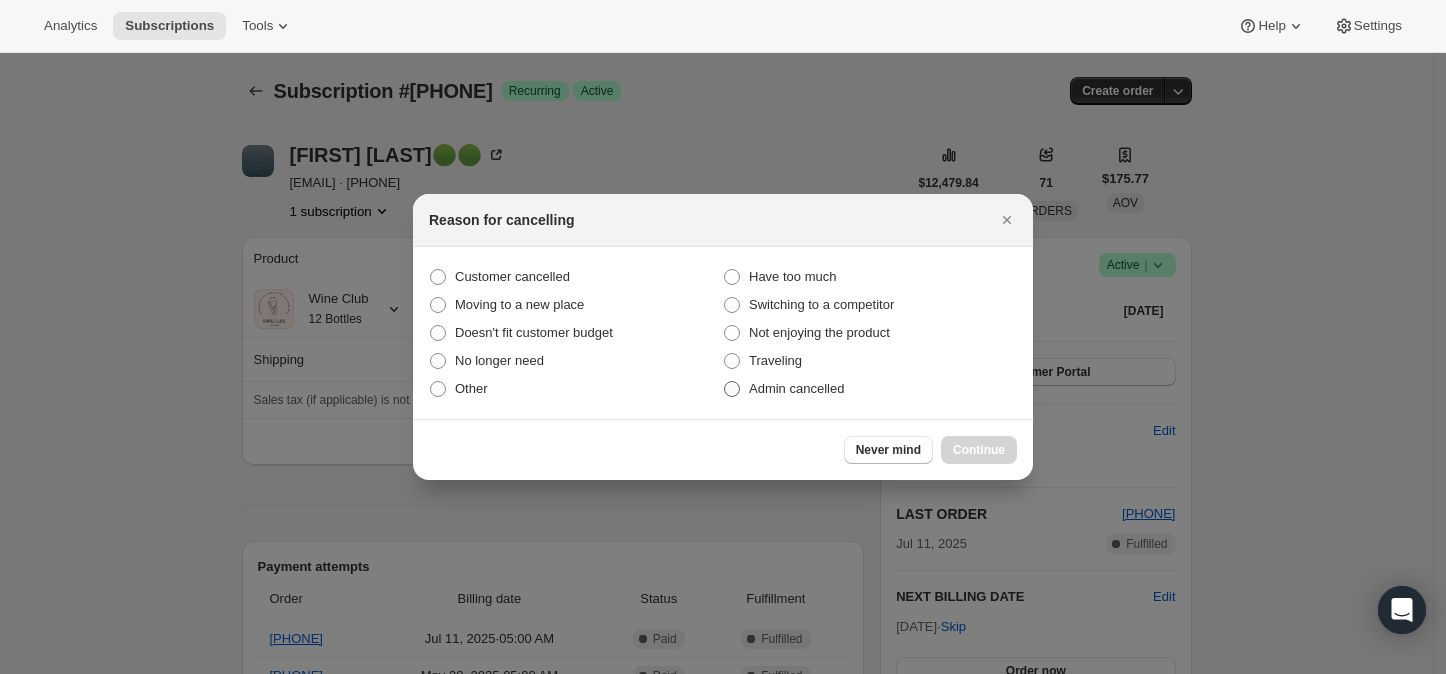 click at bounding box center [732, 389] 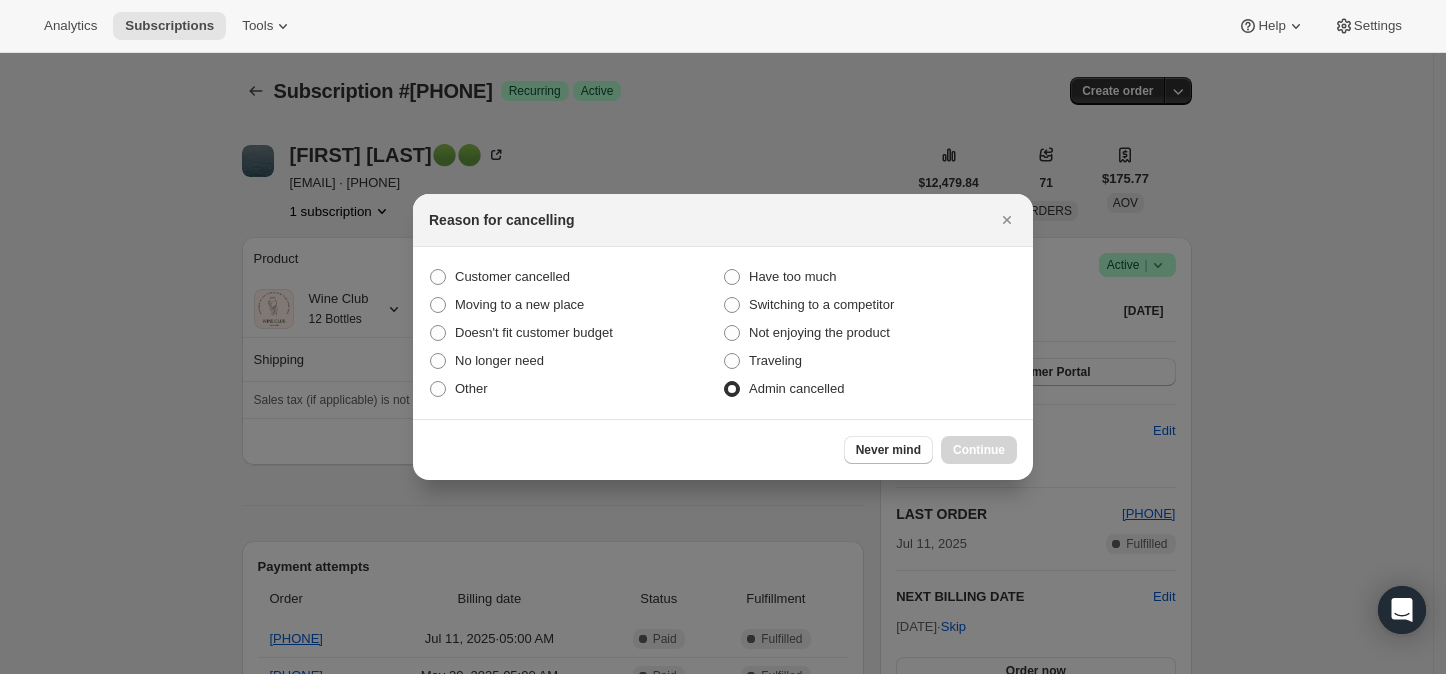 radio on "true" 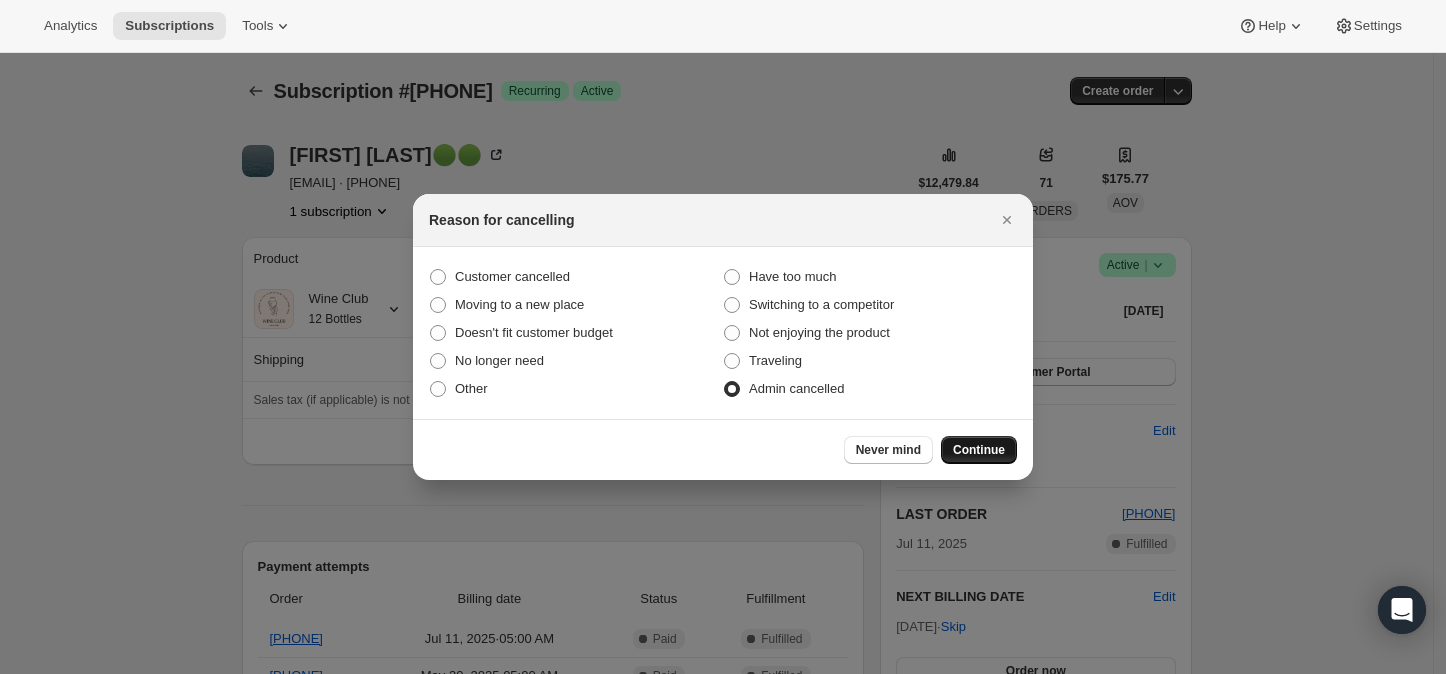 click on "Continue" at bounding box center (979, 450) 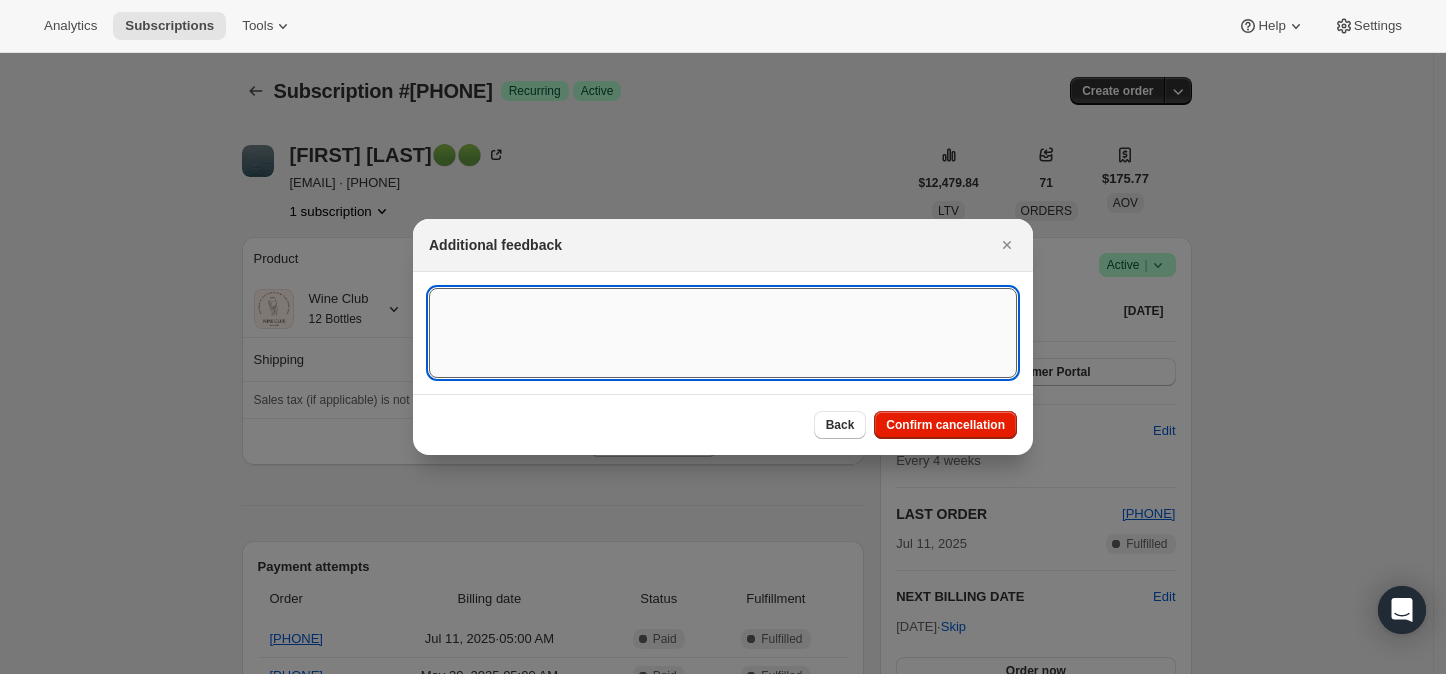 click at bounding box center (723, 333) 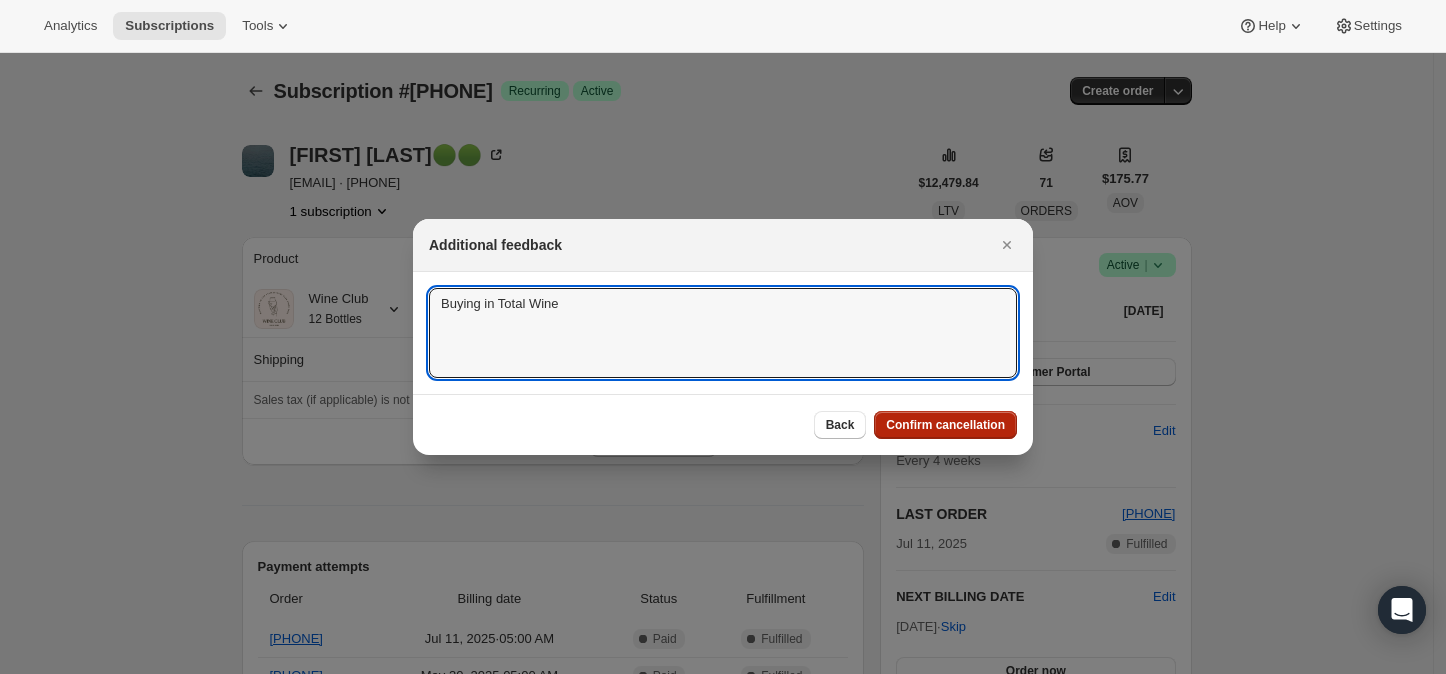 type on "Buying in Total Wine" 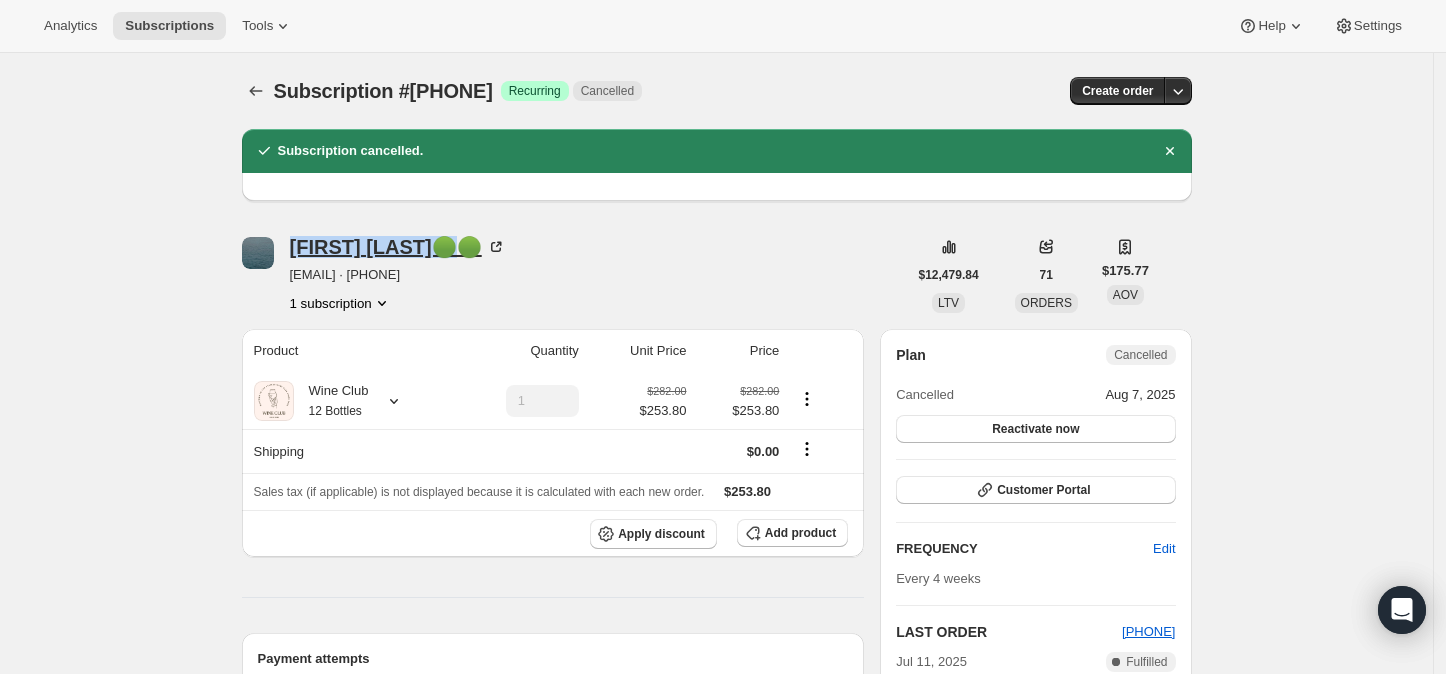 drag, startPoint x: 288, startPoint y: 248, endPoint x: 444, endPoint y: 251, distance: 156.02884 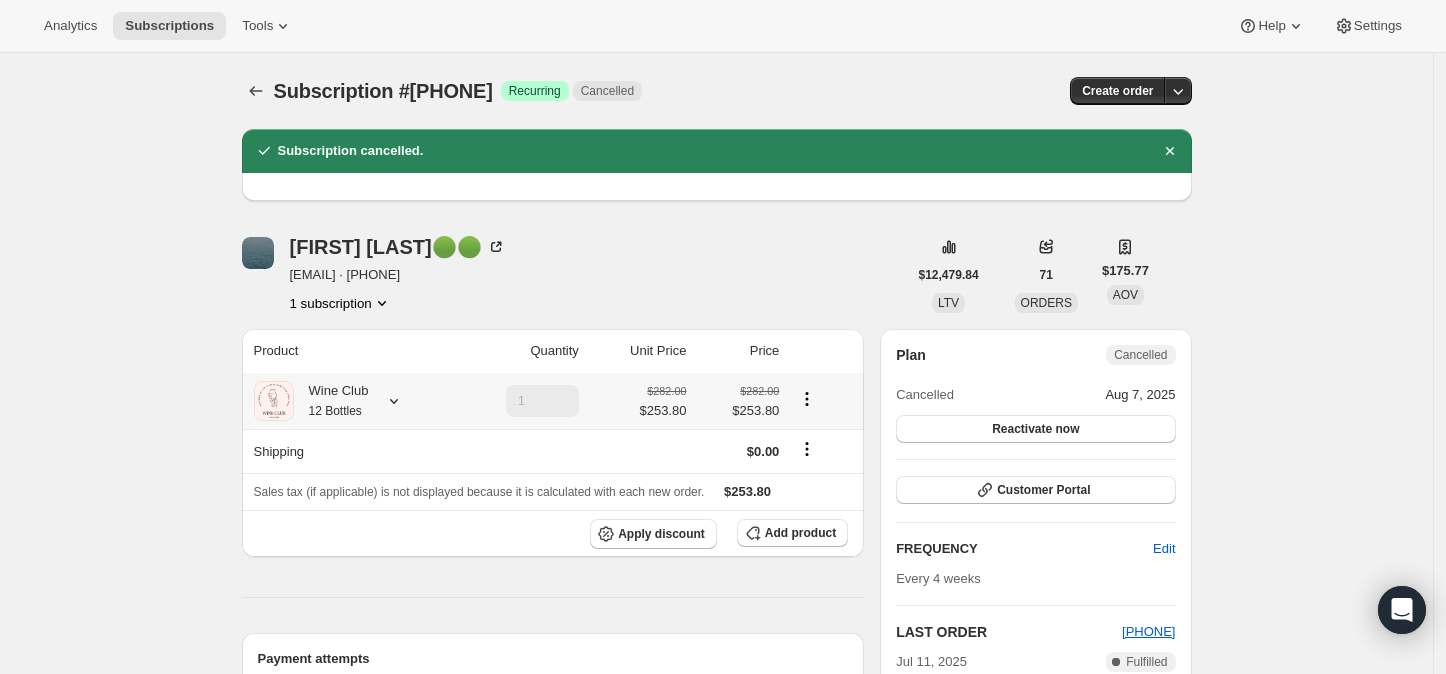 click 